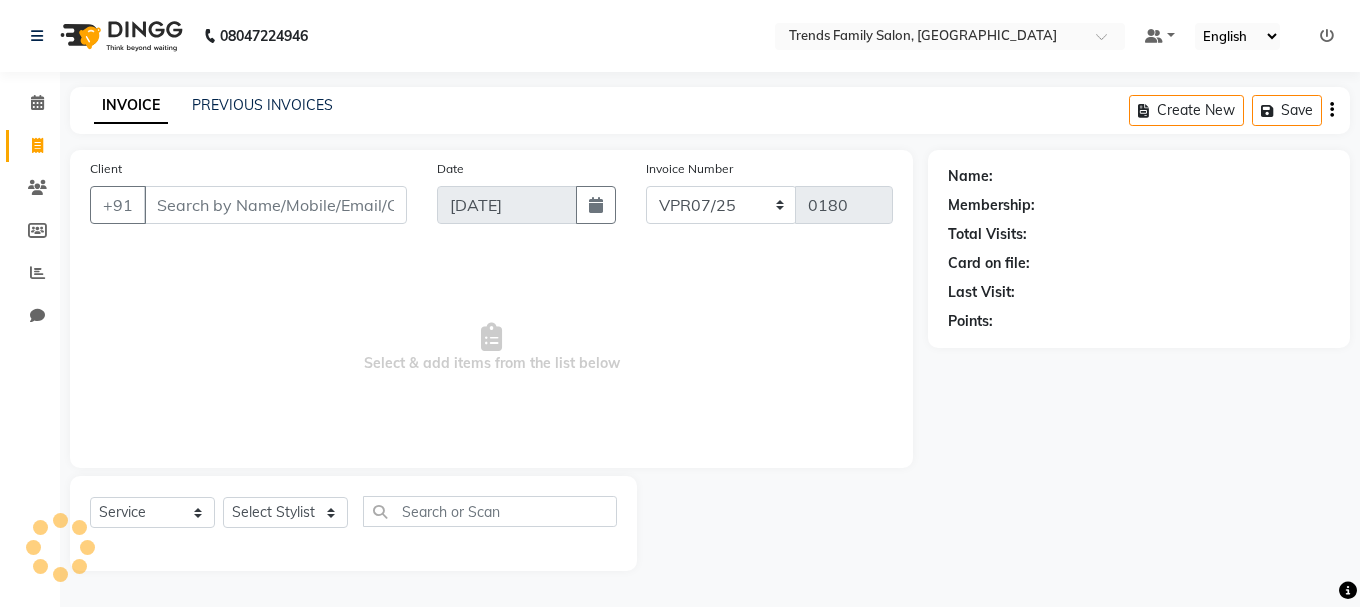 select on "service" 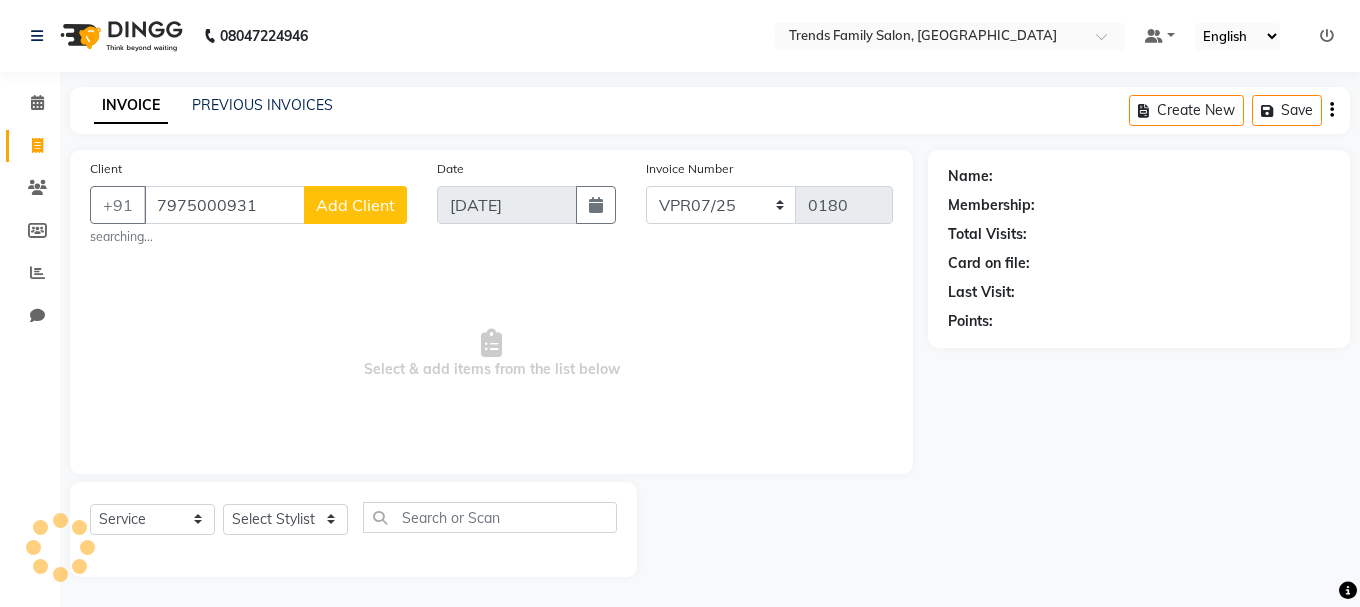 type on "7975000931" 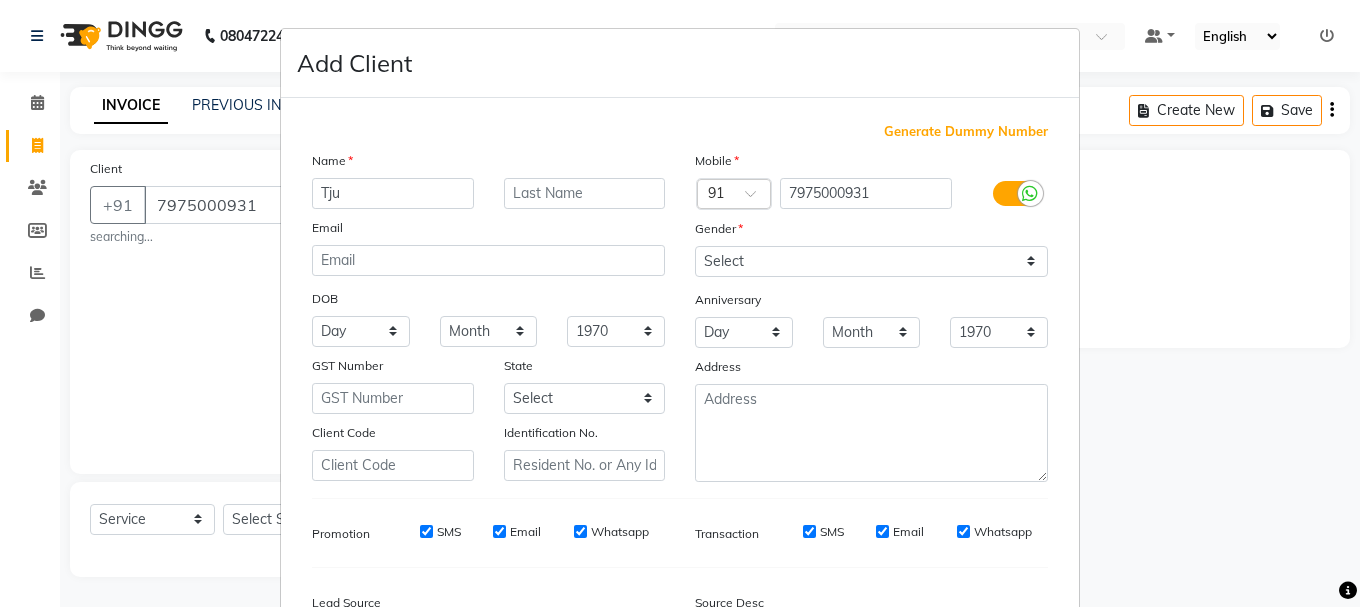 type on "Tju" 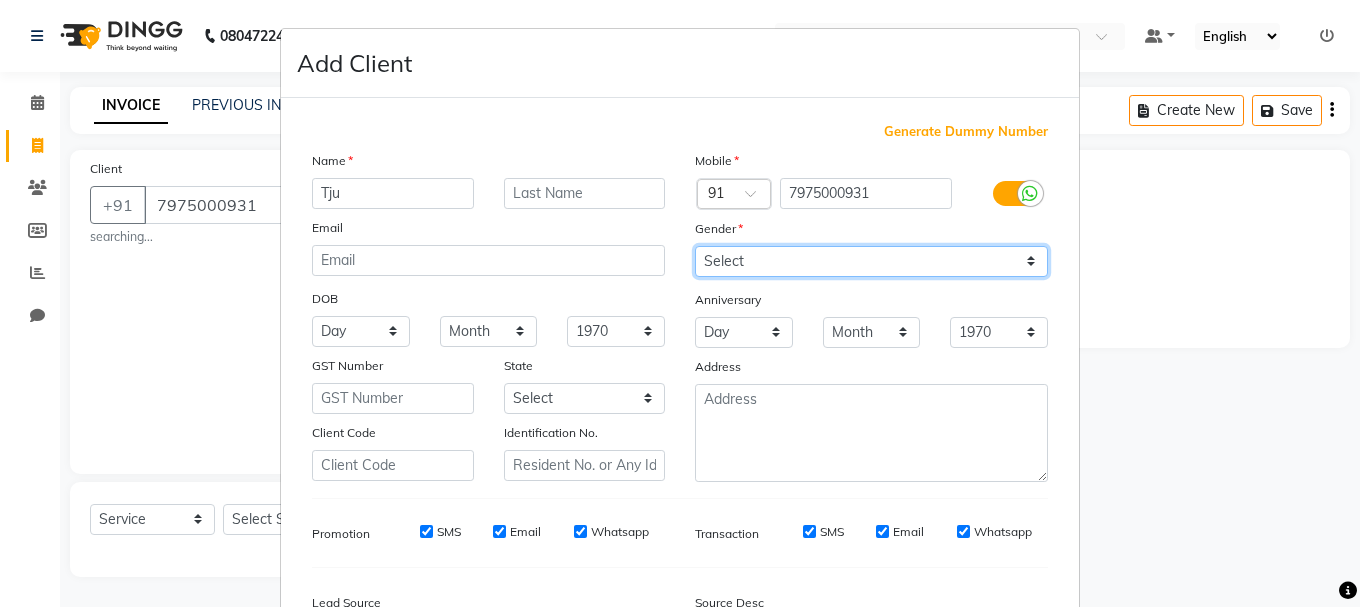 click on "Select [DEMOGRAPHIC_DATA] [DEMOGRAPHIC_DATA] Other Prefer Not To Say" at bounding box center [871, 261] 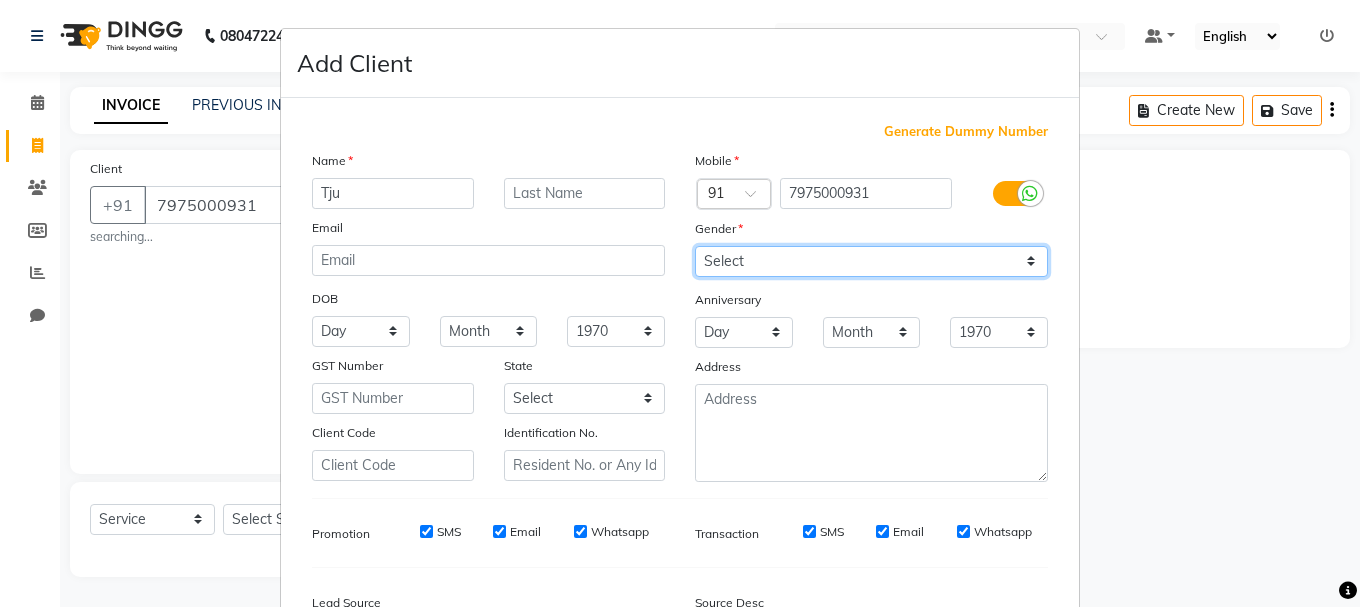 select on "[DEMOGRAPHIC_DATA]" 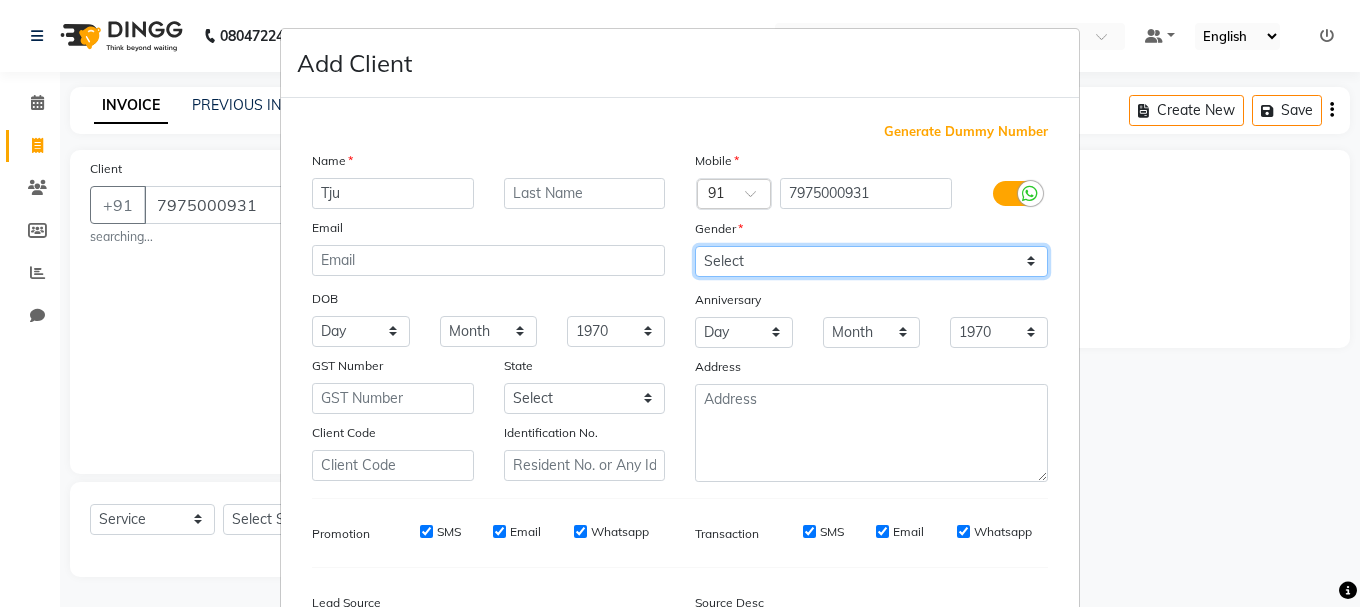 click on "Select [DEMOGRAPHIC_DATA] [DEMOGRAPHIC_DATA] Other Prefer Not To Say" at bounding box center [871, 261] 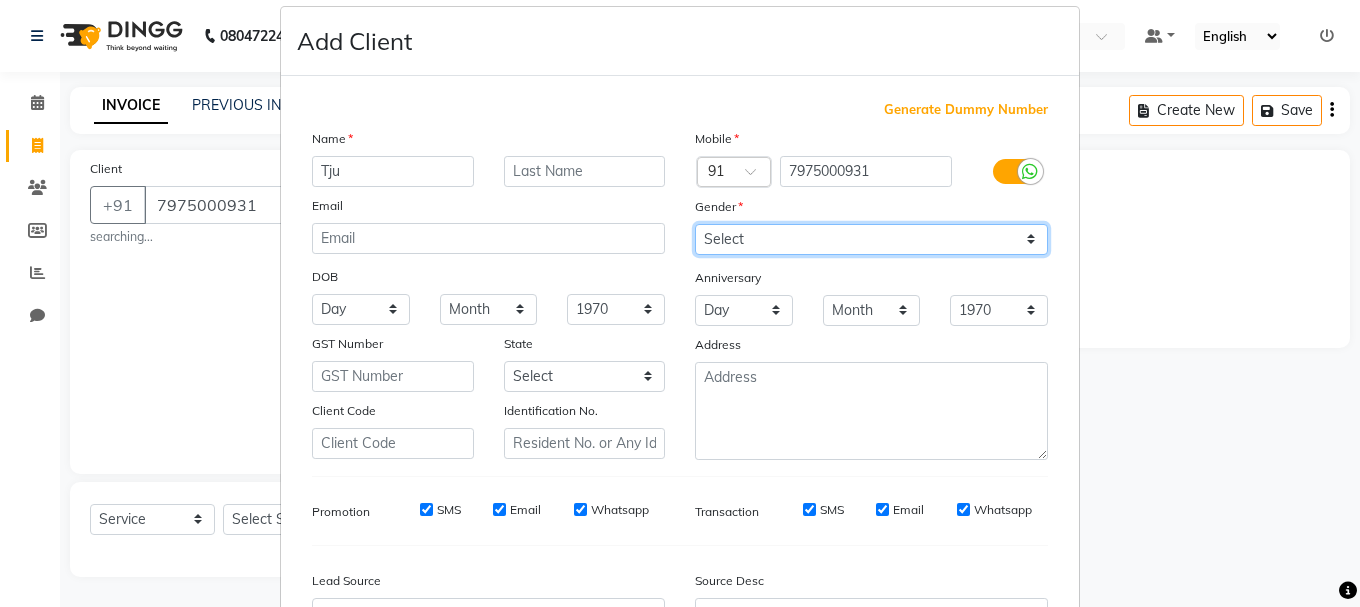 scroll, scrollTop: 0, scrollLeft: 0, axis: both 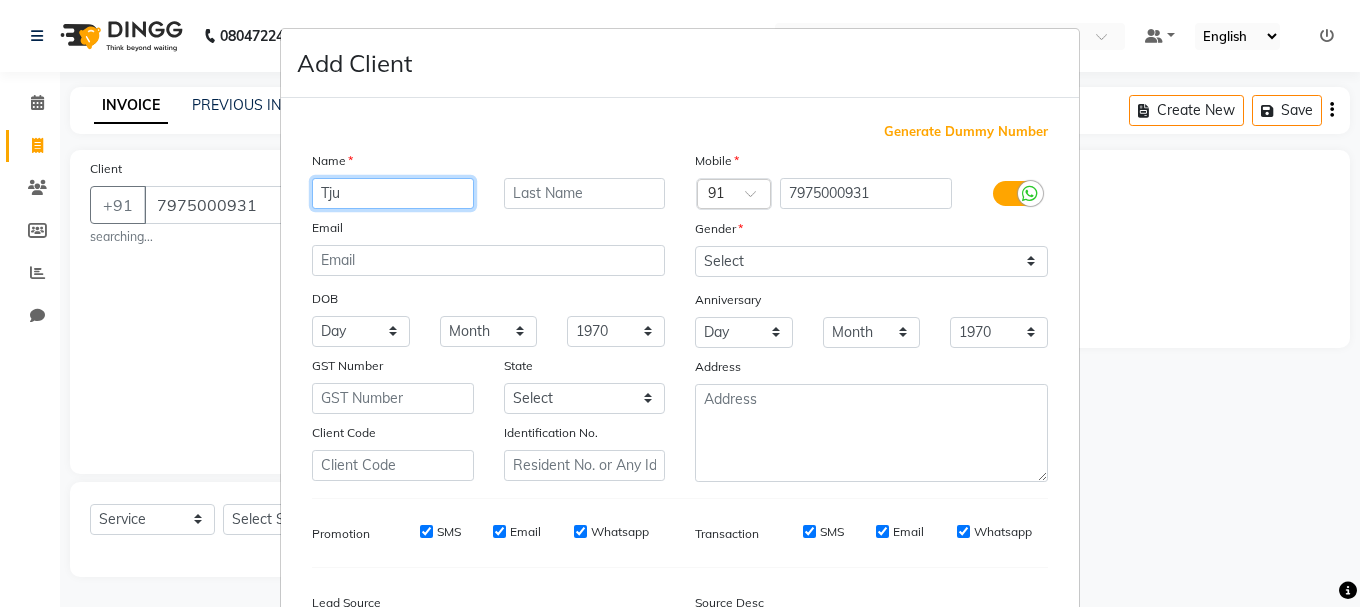 click on "Tju" at bounding box center (393, 193) 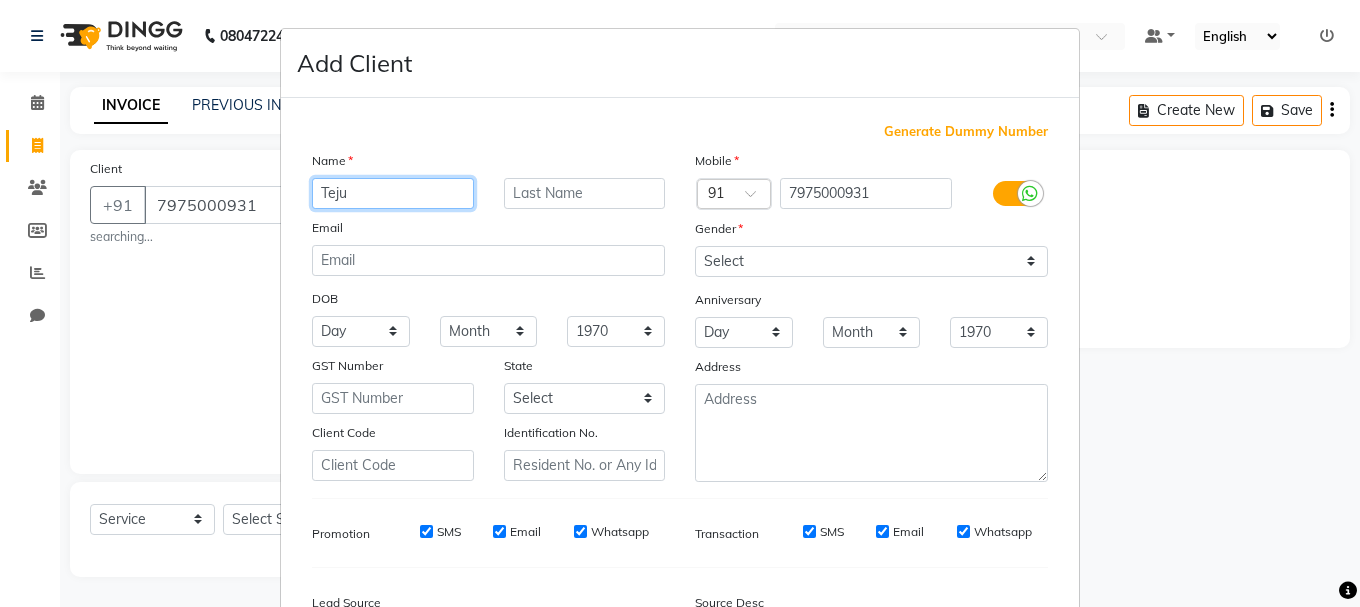type on "Teju" 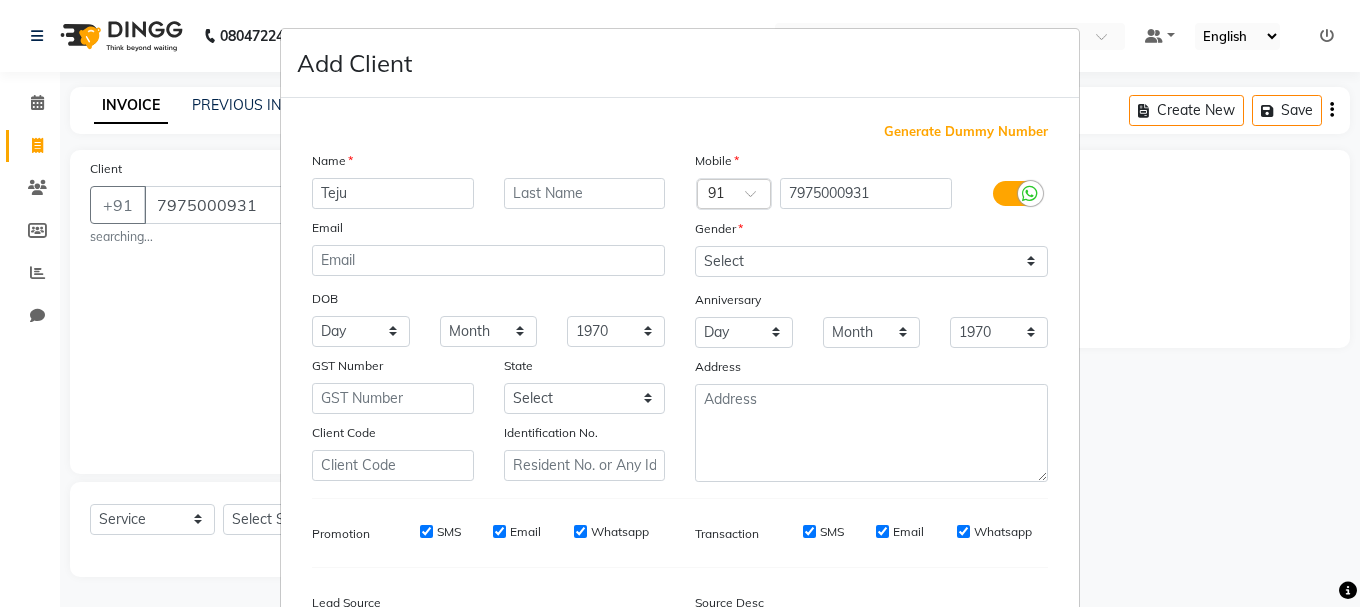 drag, startPoint x: 386, startPoint y: 187, endPoint x: 331, endPoint y: 155, distance: 63.631752 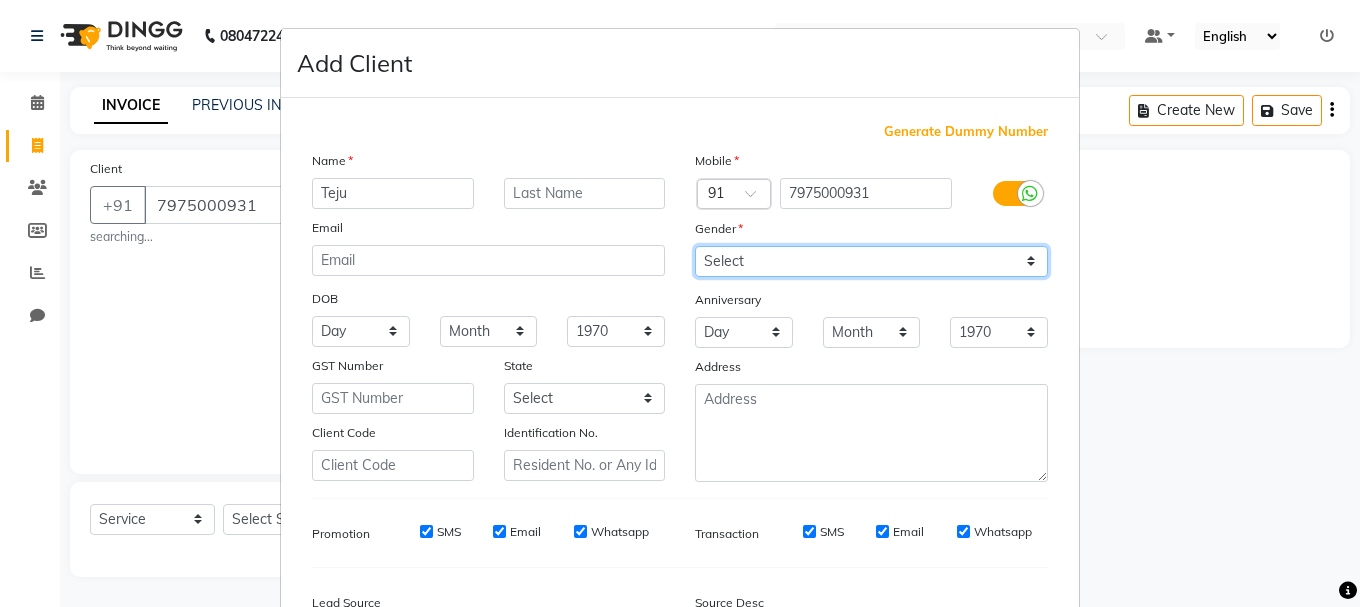 click on "Select [DEMOGRAPHIC_DATA] [DEMOGRAPHIC_DATA] Other Prefer Not To Say" at bounding box center [871, 261] 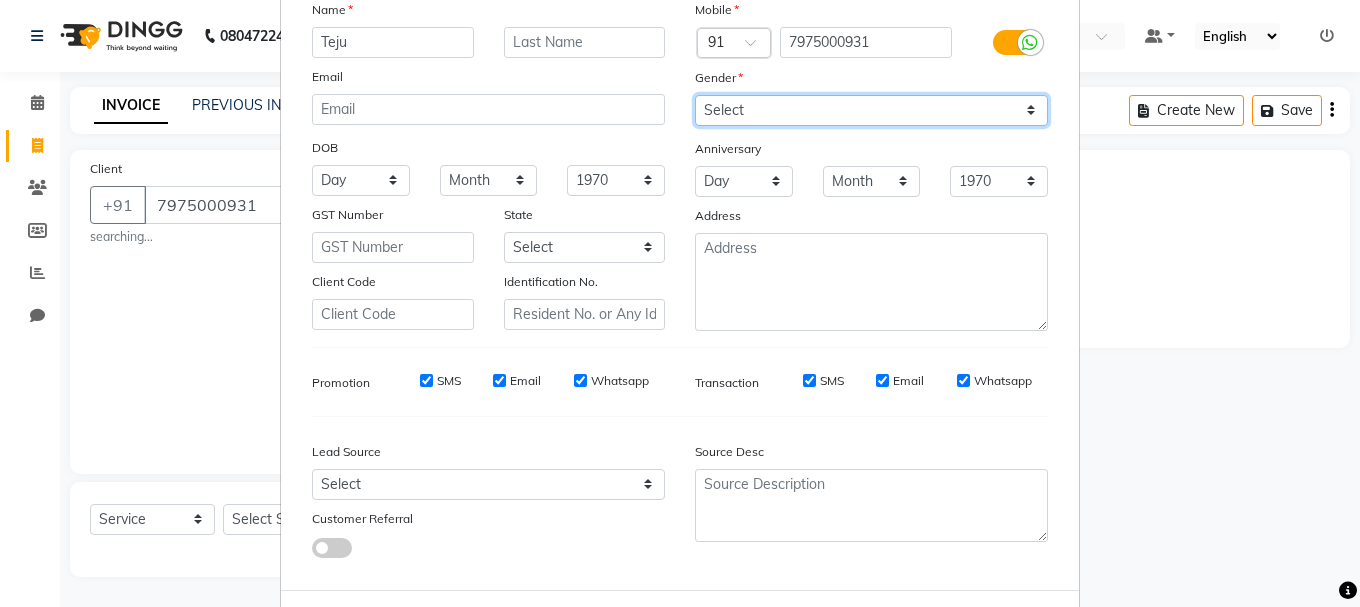 scroll, scrollTop: 242, scrollLeft: 0, axis: vertical 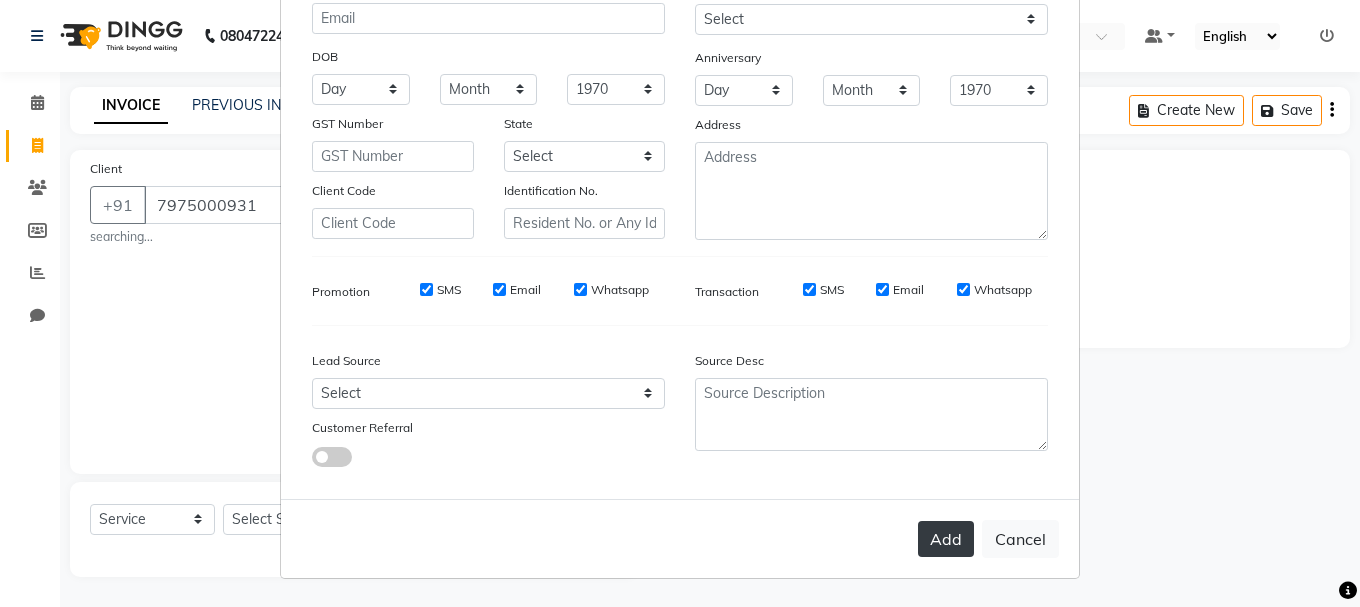 click on "Add" at bounding box center (946, 539) 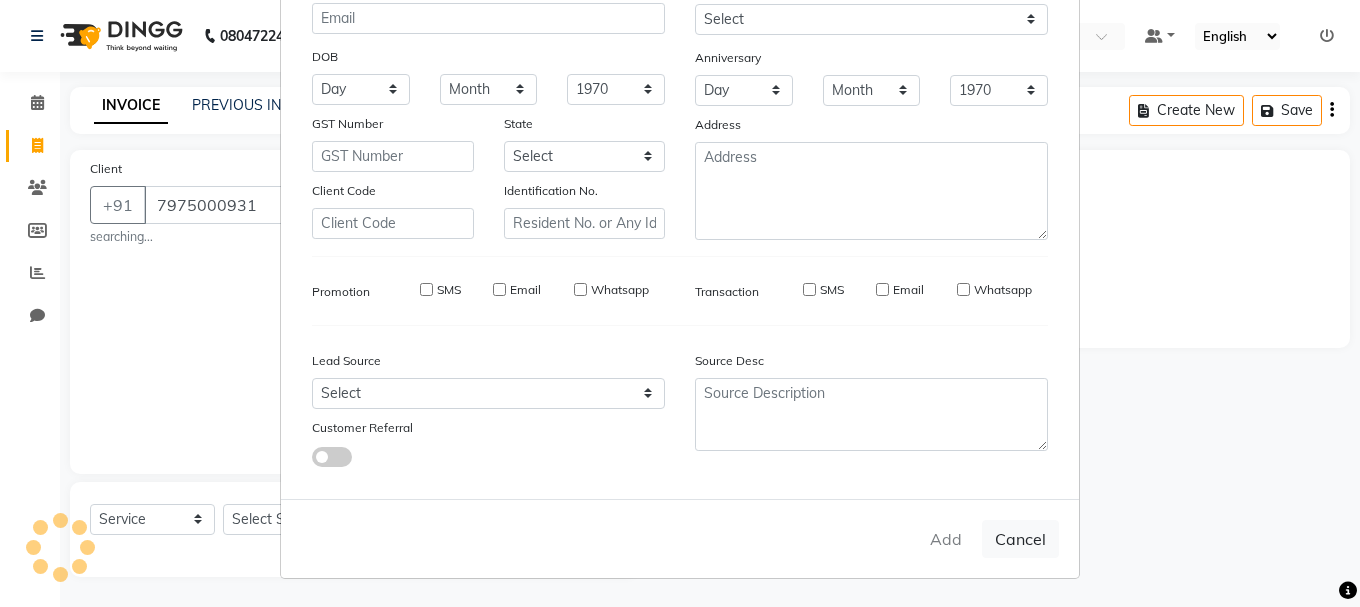 type on "79******31" 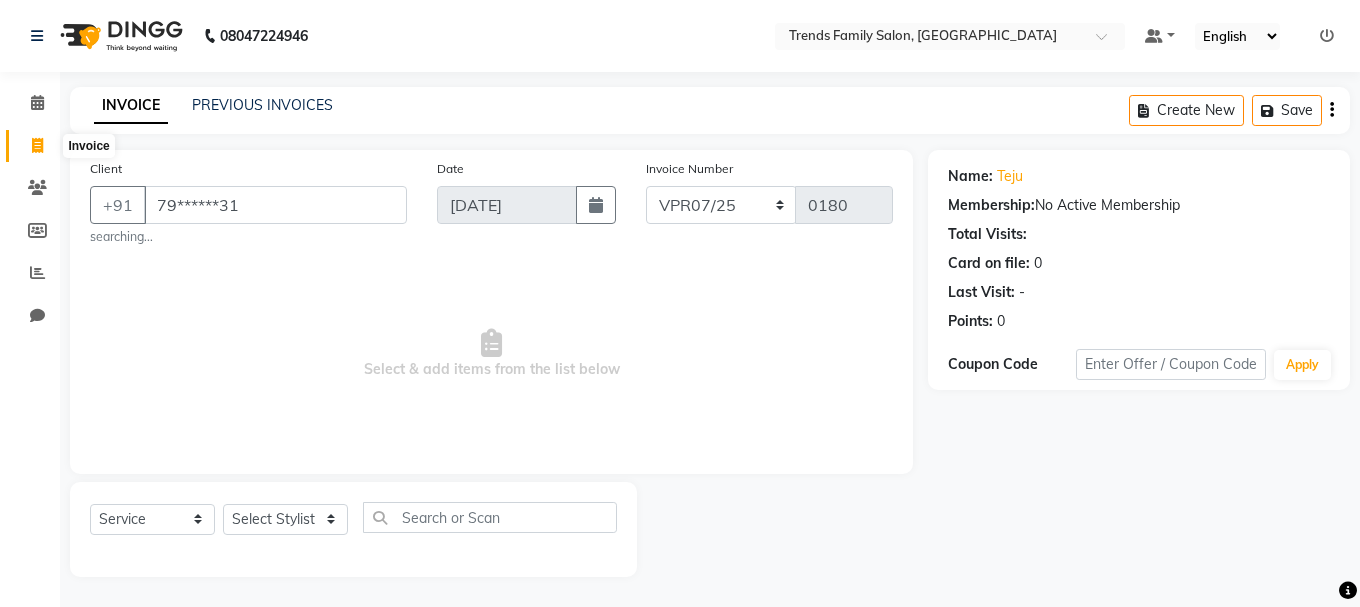 click 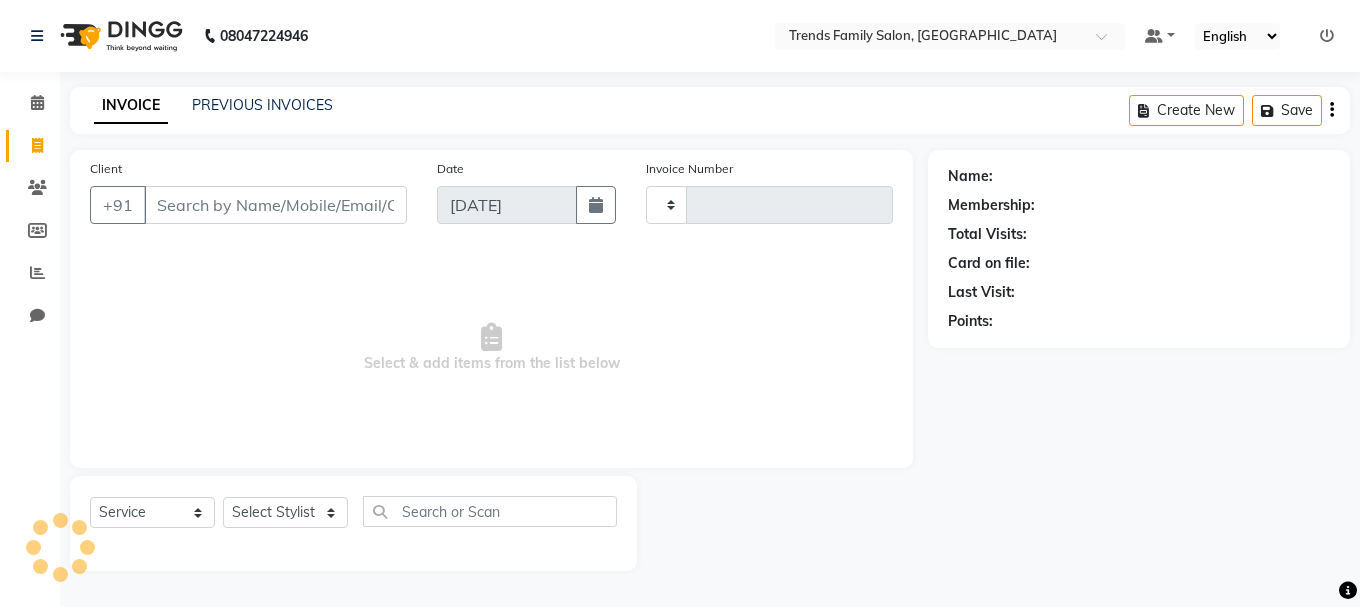 type on "0180" 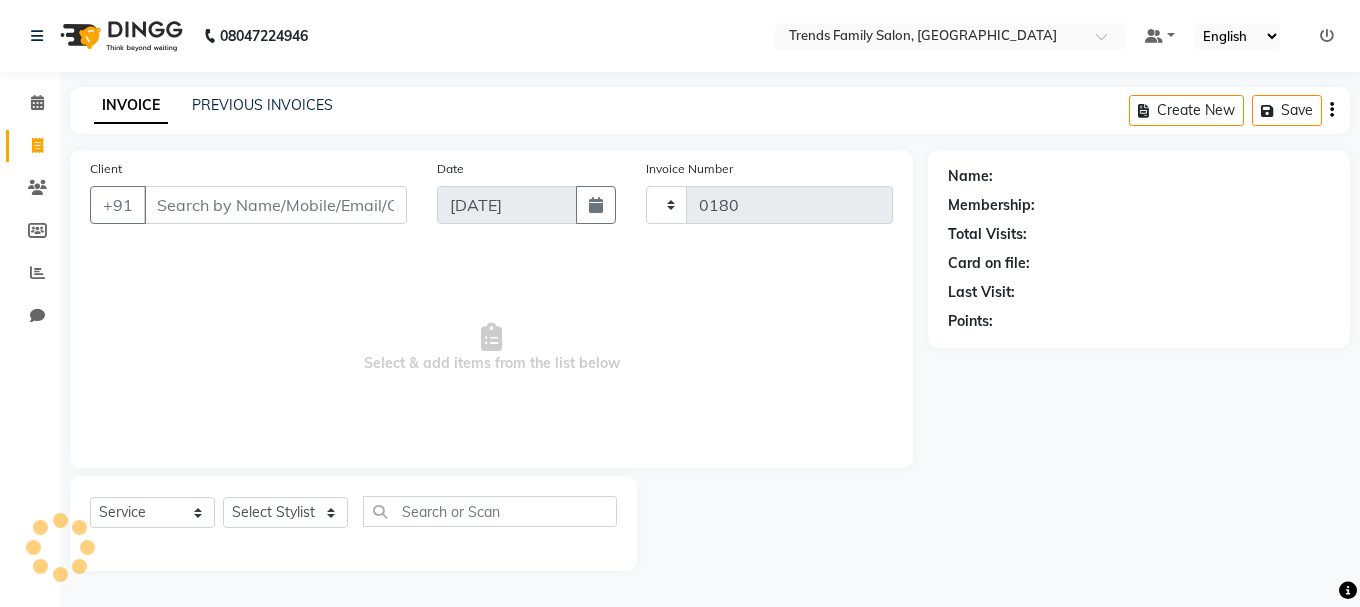 select on "8591" 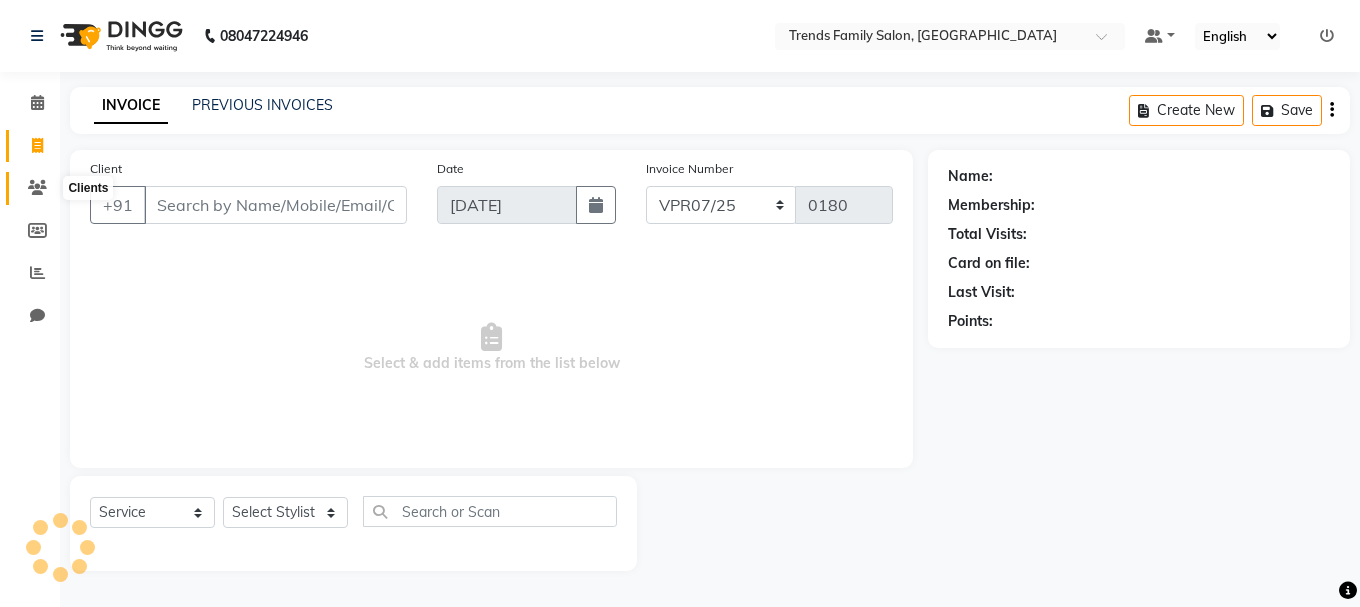 click 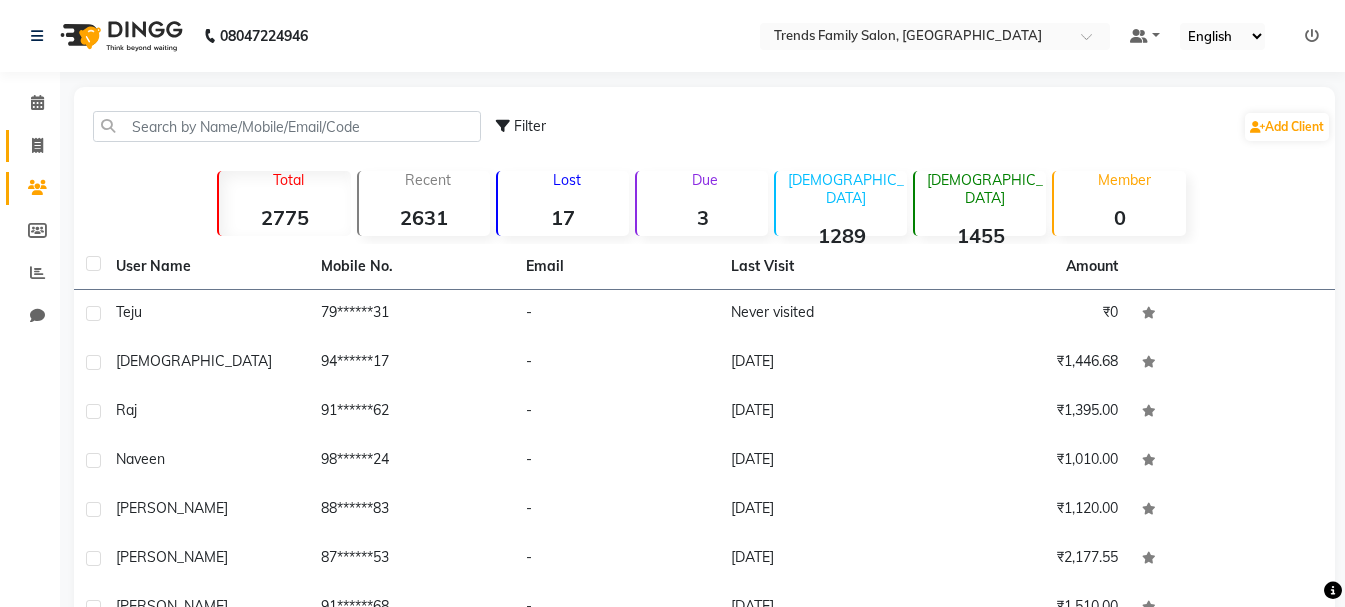 click on "Invoice" 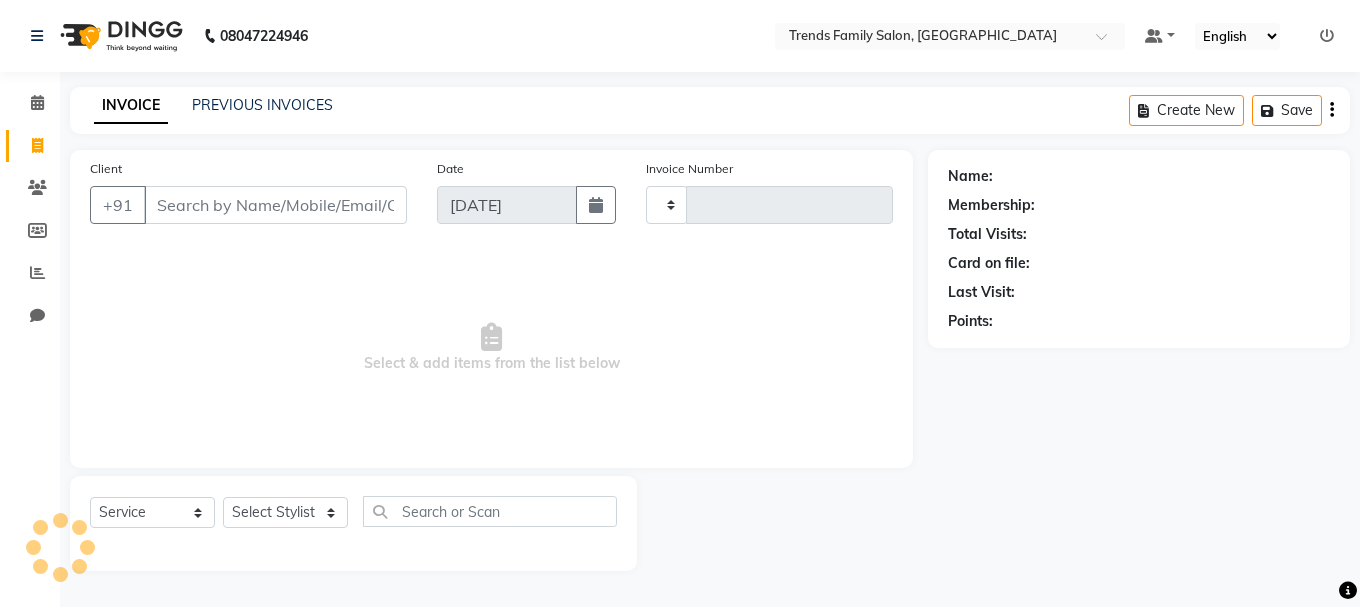 type on "0180" 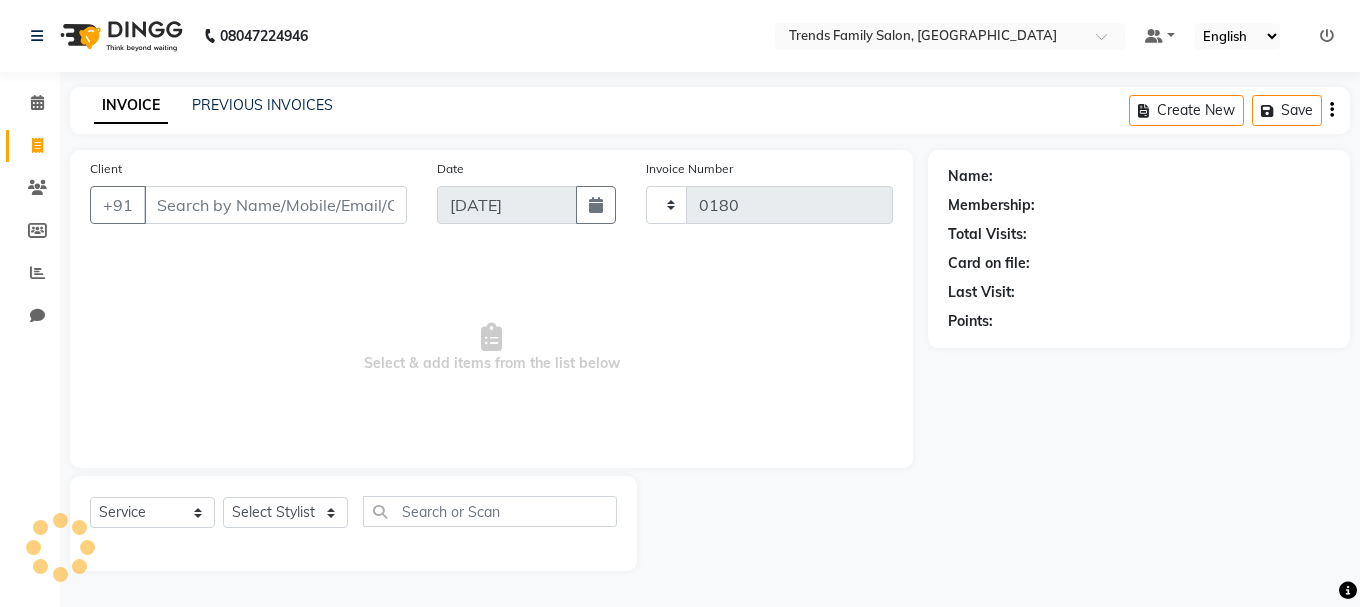 select on "8591" 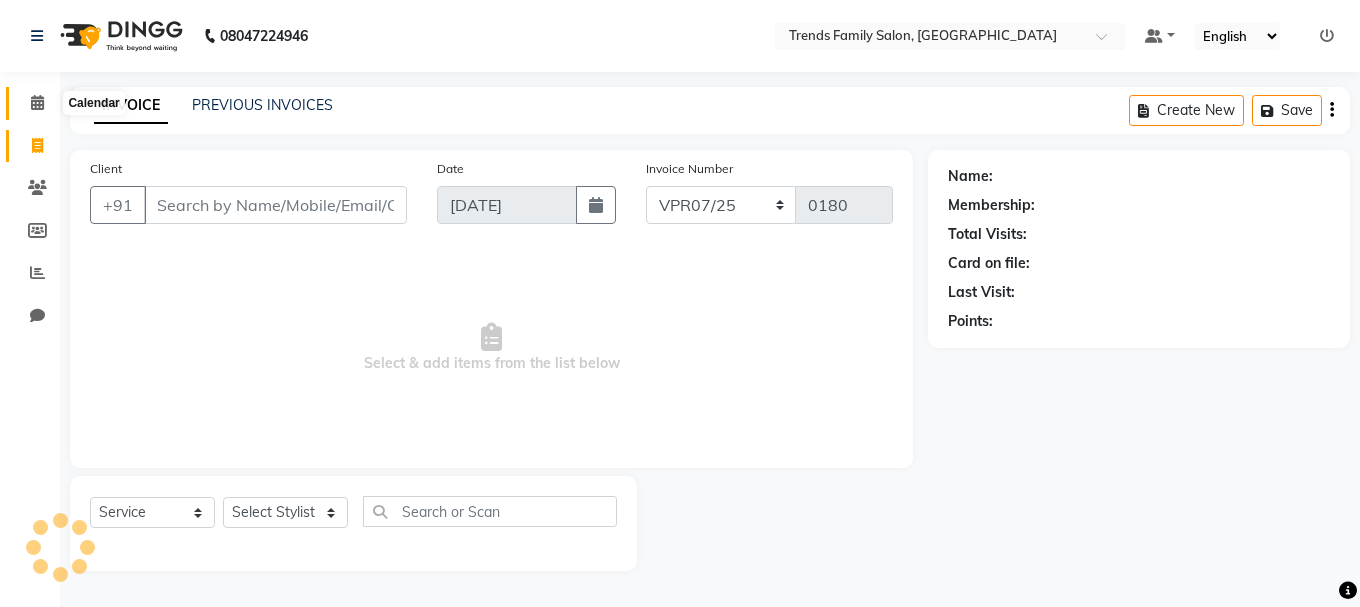 click 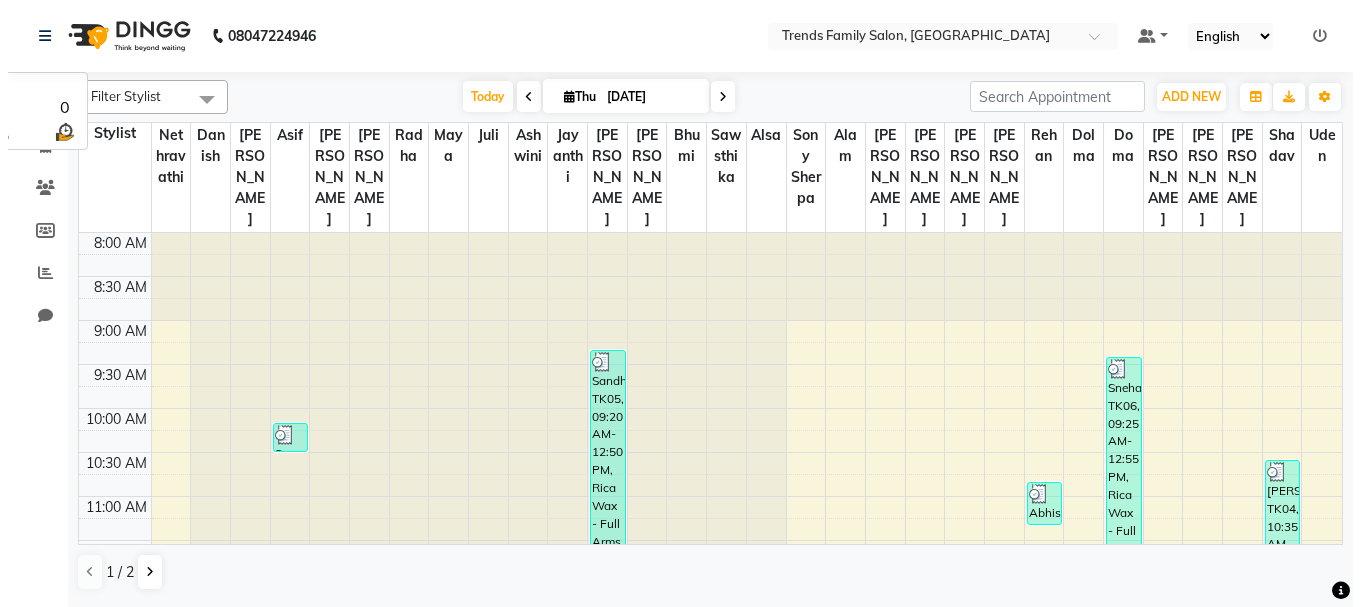scroll, scrollTop: 0, scrollLeft: 0, axis: both 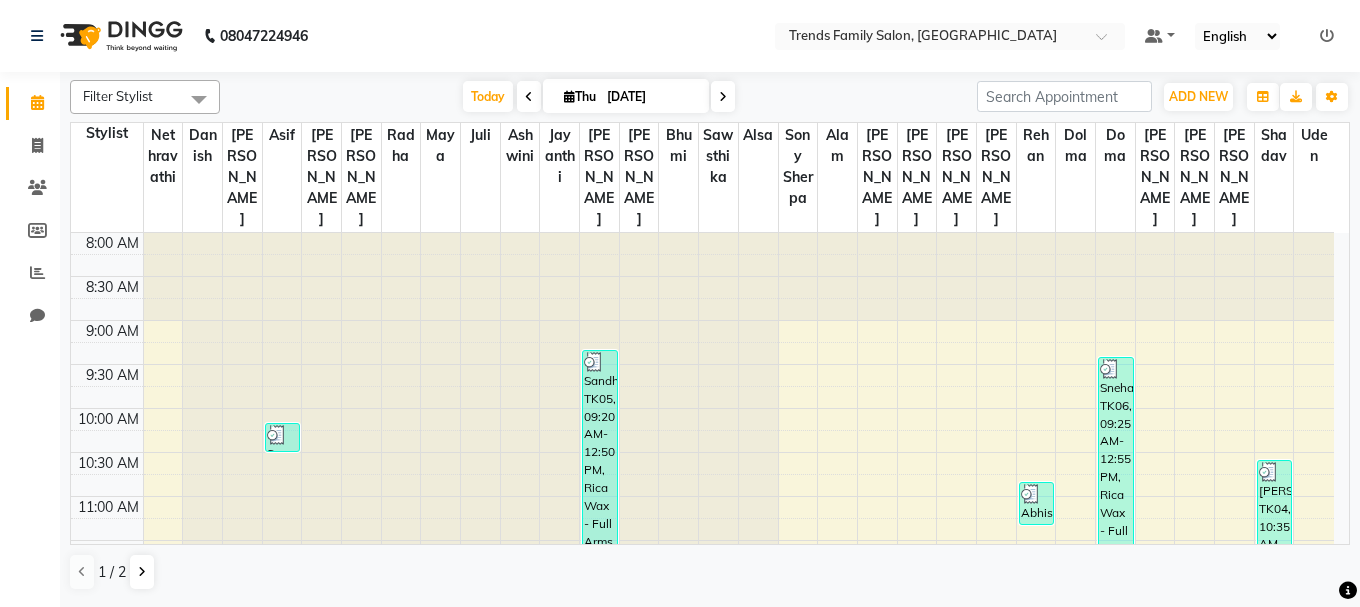 click at bounding box center (723, 96) 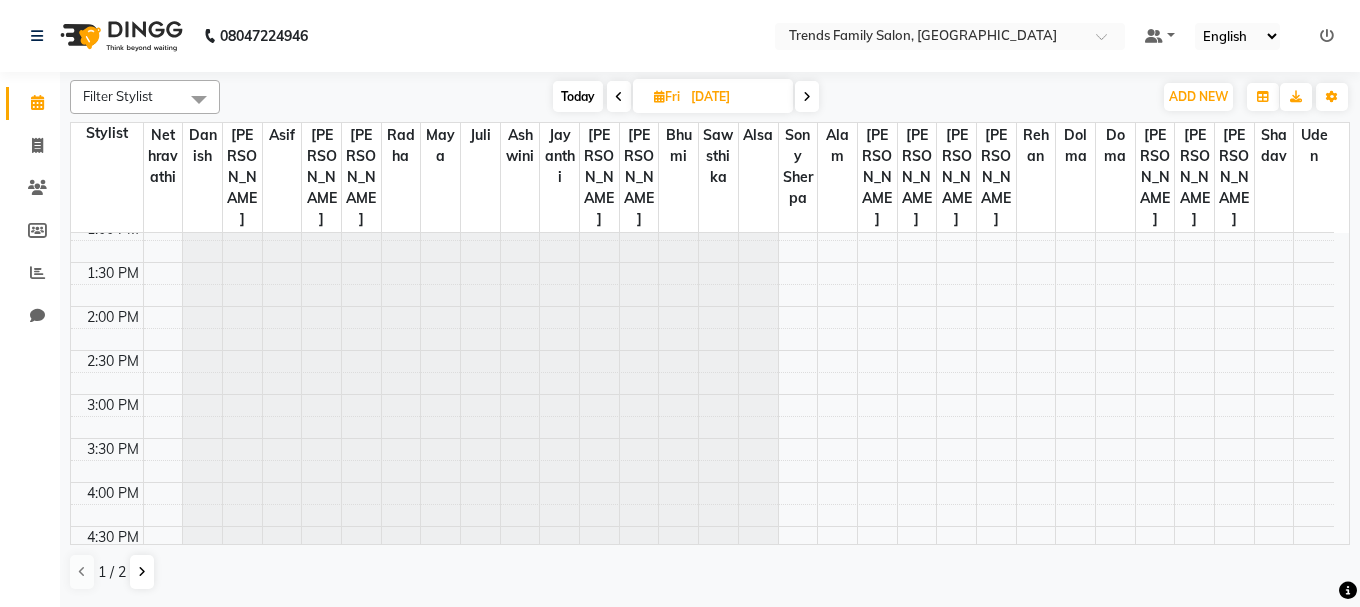 scroll, scrollTop: 500, scrollLeft: 0, axis: vertical 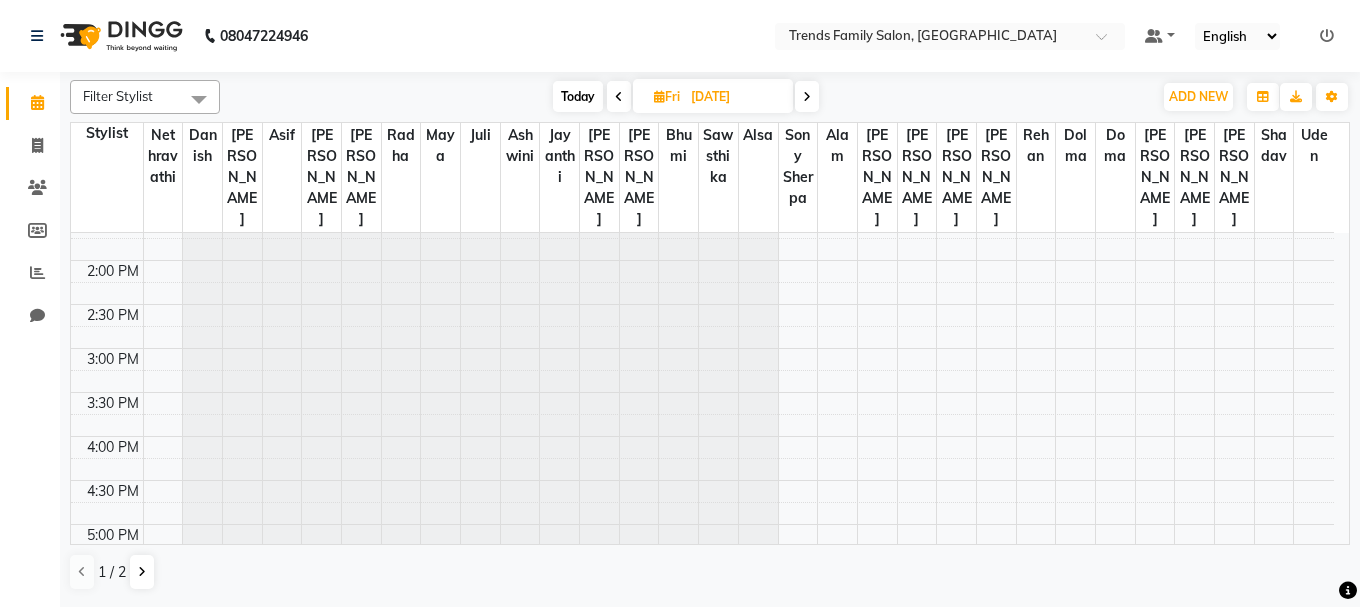 click at bounding box center (758, -267) 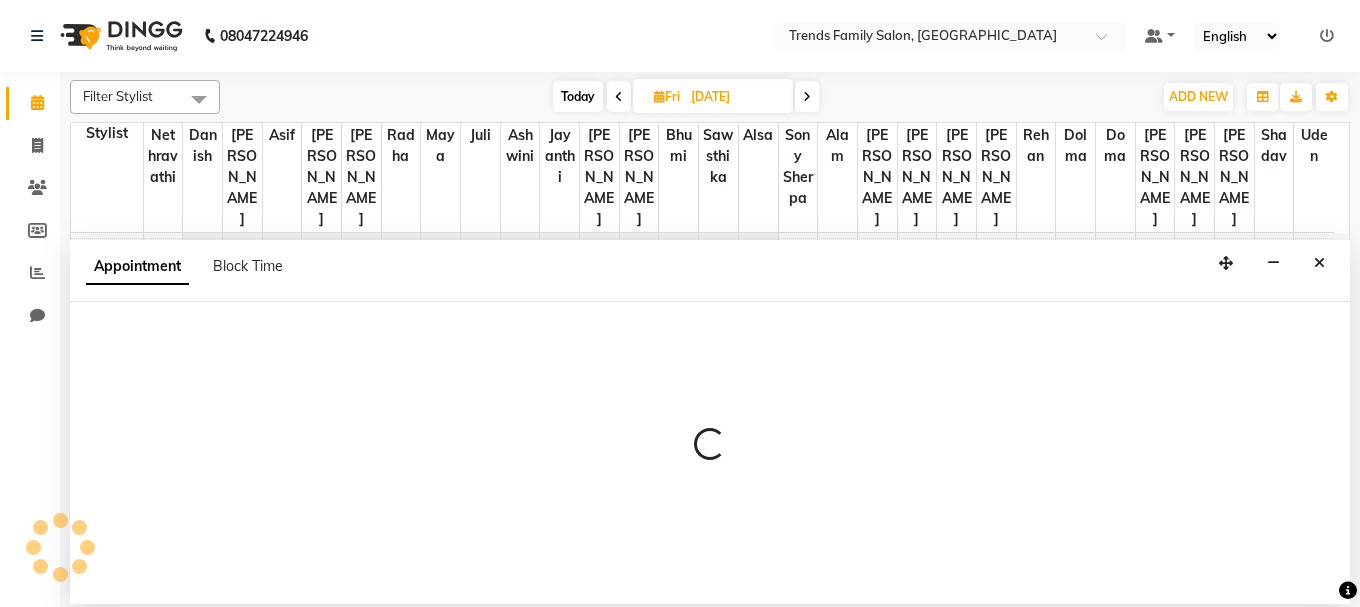 select on "74921" 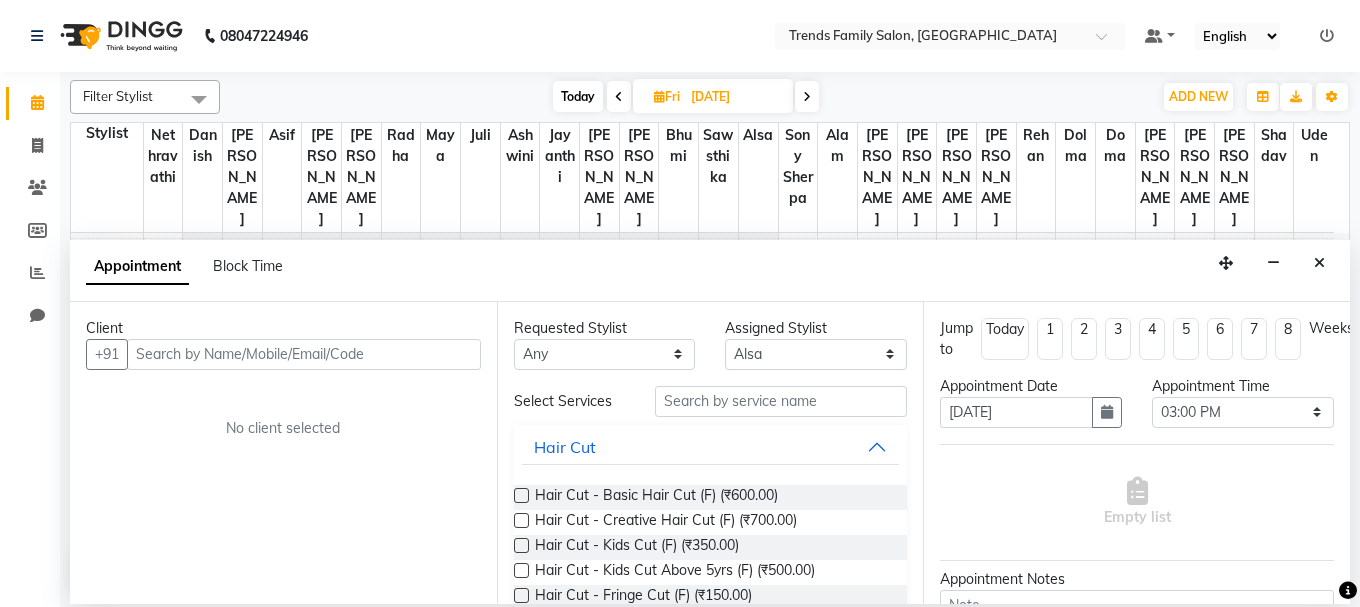 click at bounding box center (304, 354) 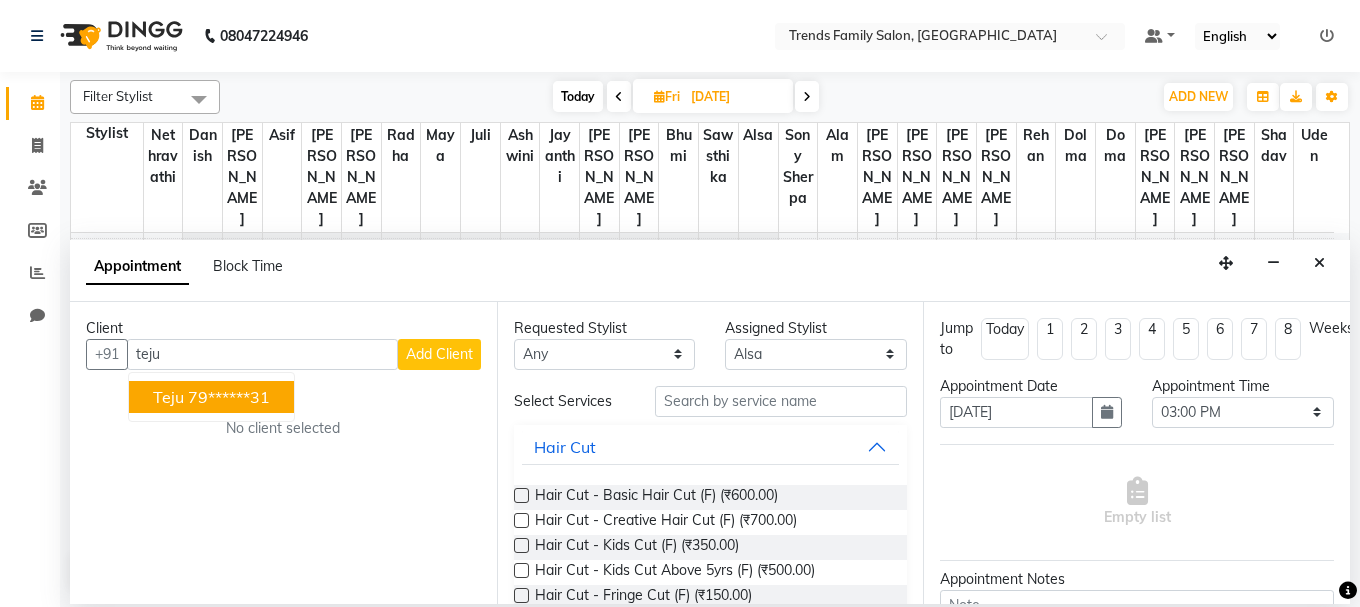 click on "79******31" at bounding box center (229, 397) 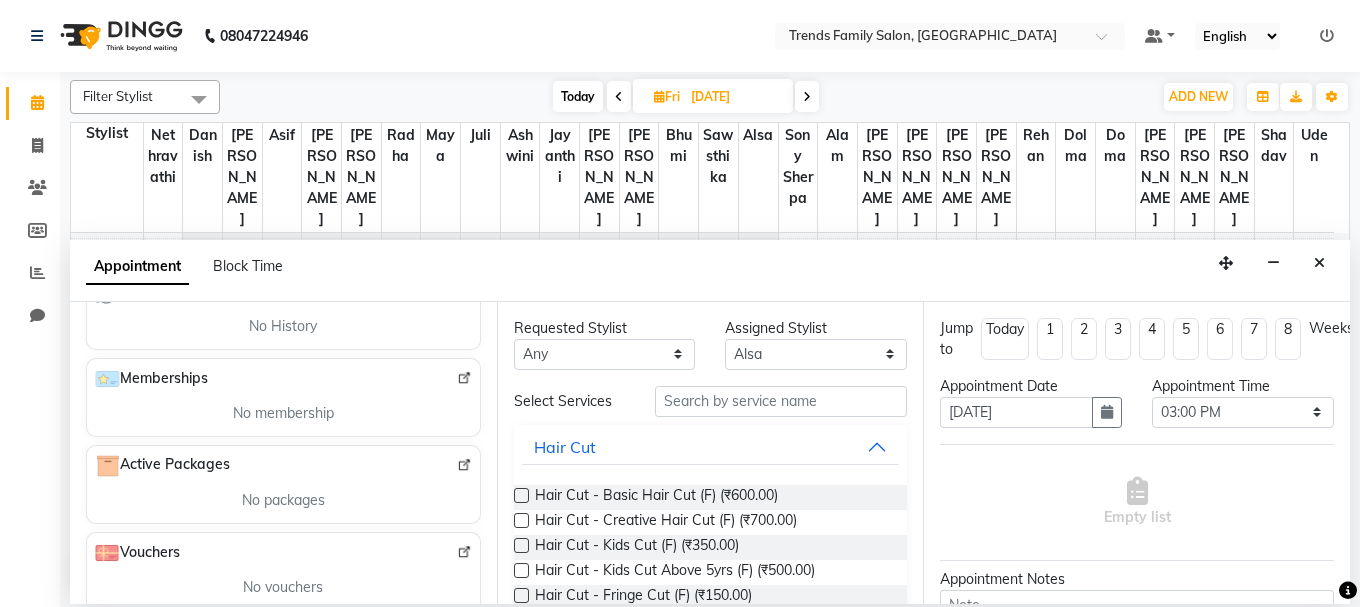 scroll, scrollTop: 400, scrollLeft: 0, axis: vertical 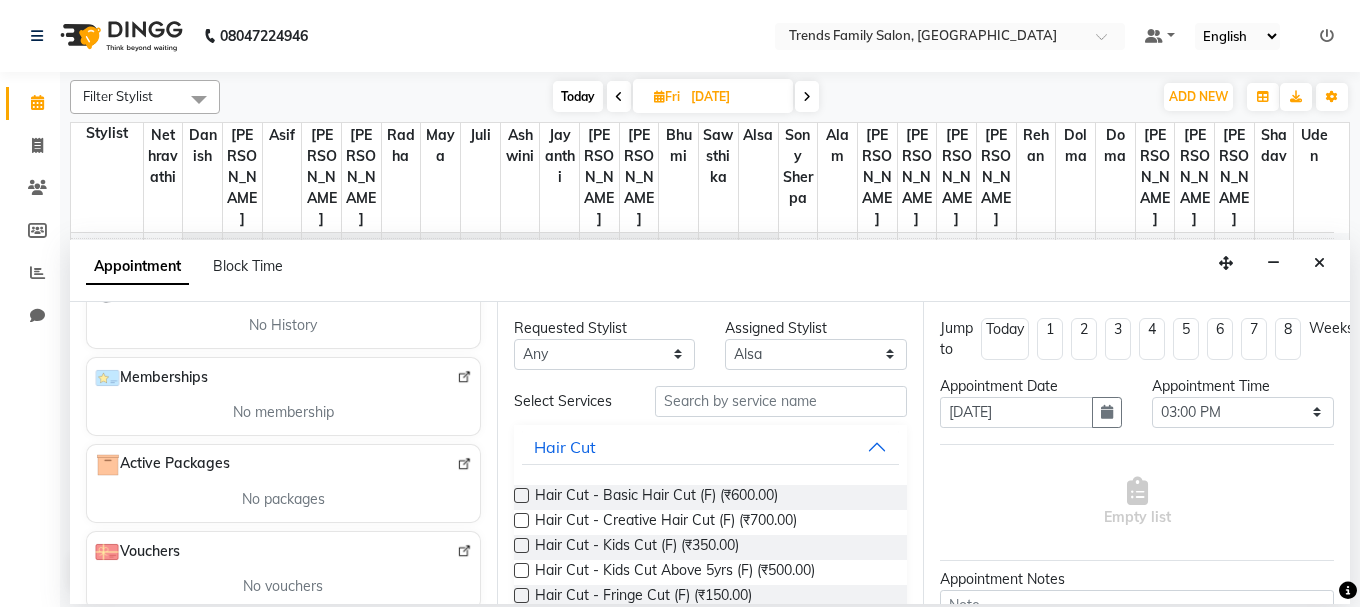 type on "79******31" 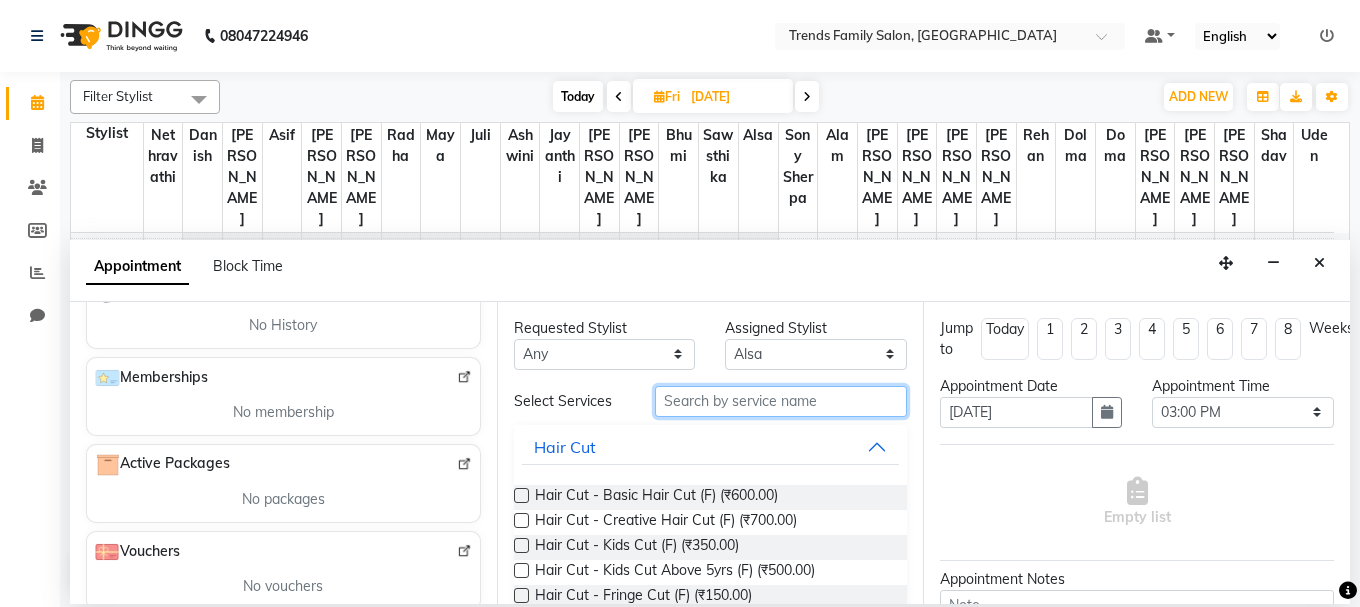 click at bounding box center (781, 401) 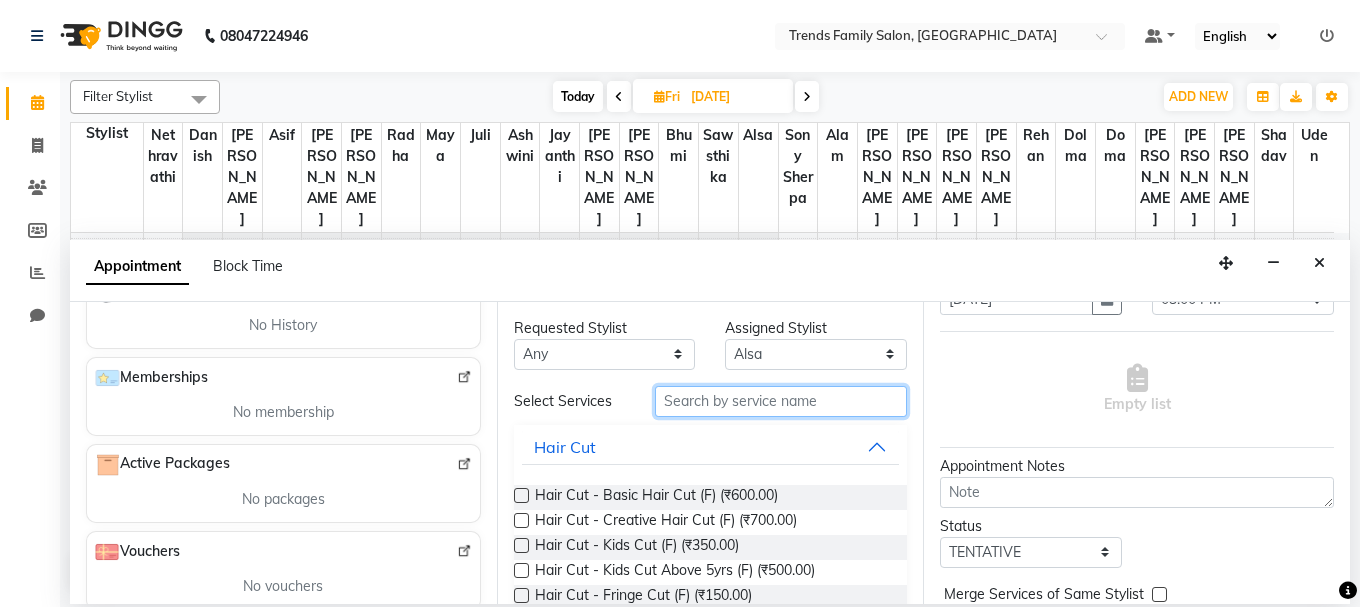 scroll, scrollTop: 0, scrollLeft: 0, axis: both 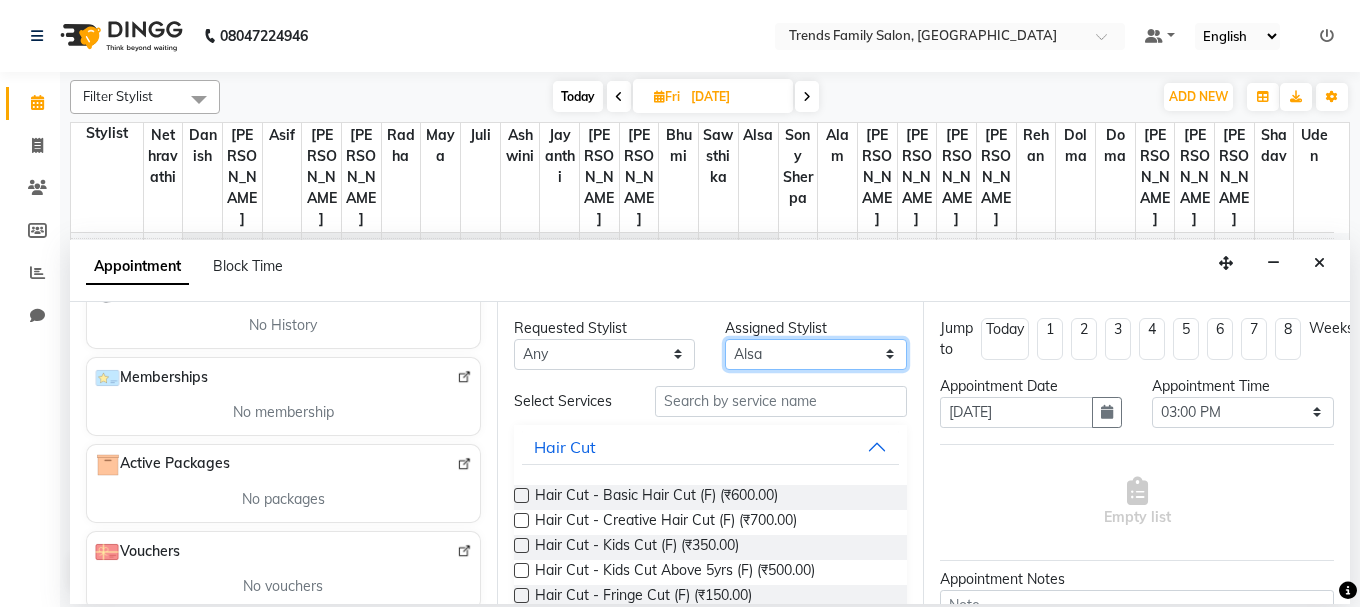 click on "Select [PERSON_NAME] Alsa Ashwini [PERSON_NAME] Bhumi Danish Dolma [PERSON_NAME] [PERSON_NAME] [PERSON_NAME] [PERSON_NAME] [PERSON_NAME] [PERSON_NAME] [PERSON_NAME] Sawsthika Shadav [PERSON_NAME] [PERSON_NAME] [PERSON_NAME]" at bounding box center [816, 354] 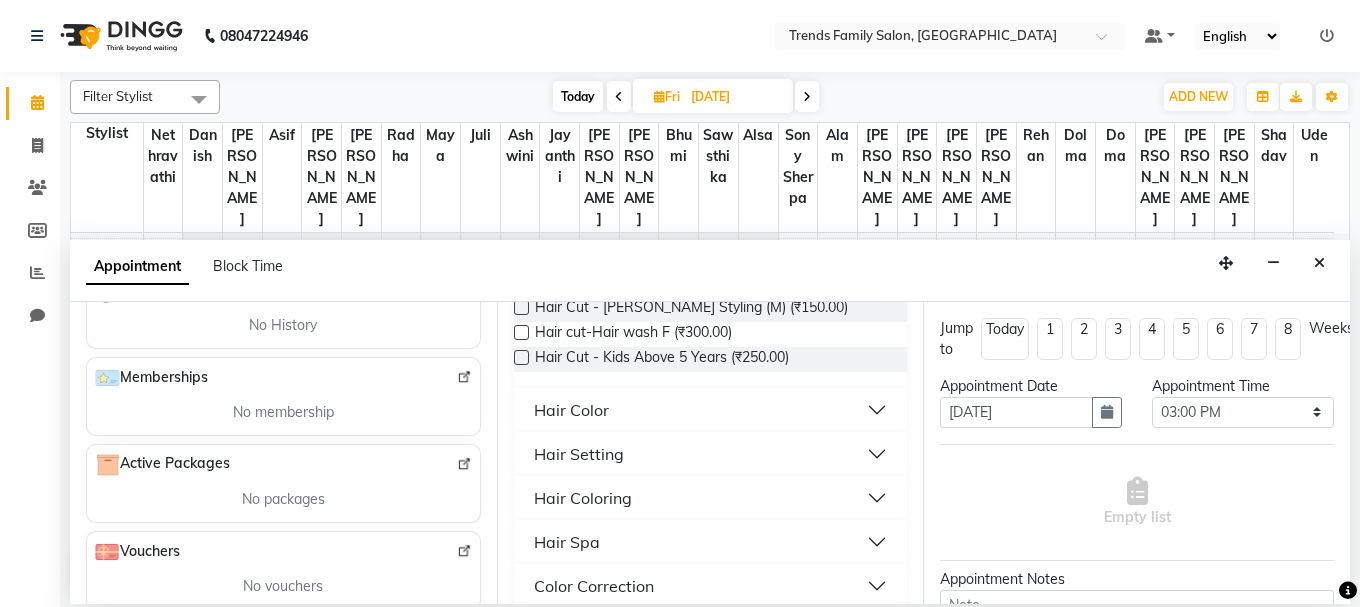 scroll, scrollTop: 300, scrollLeft: 0, axis: vertical 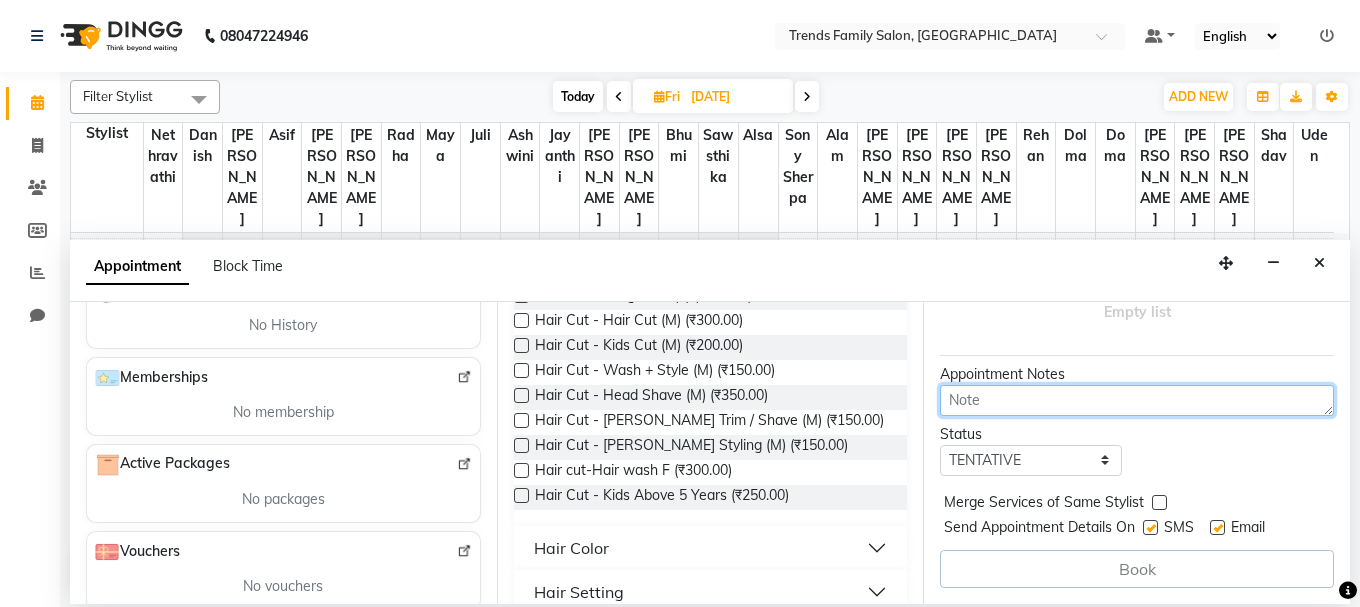 click at bounding box center [1137, 400] 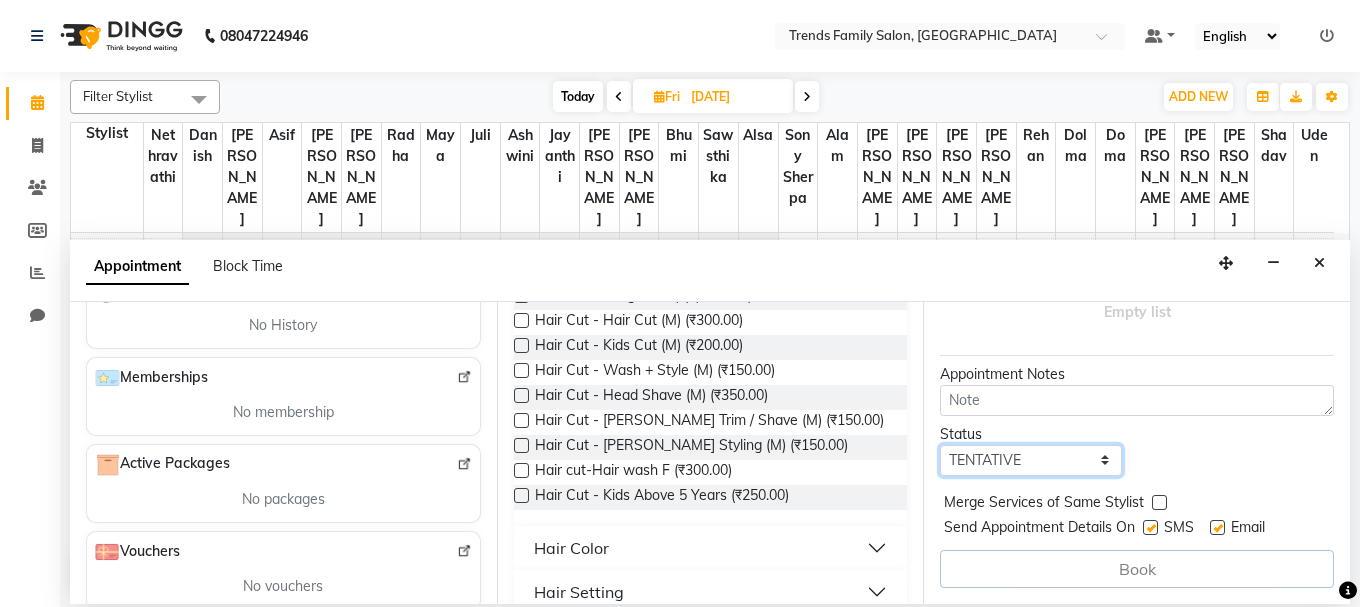 click on "Select TENTATIVE CONFIRM UPCOMING" at bounding box center [1031, 460] 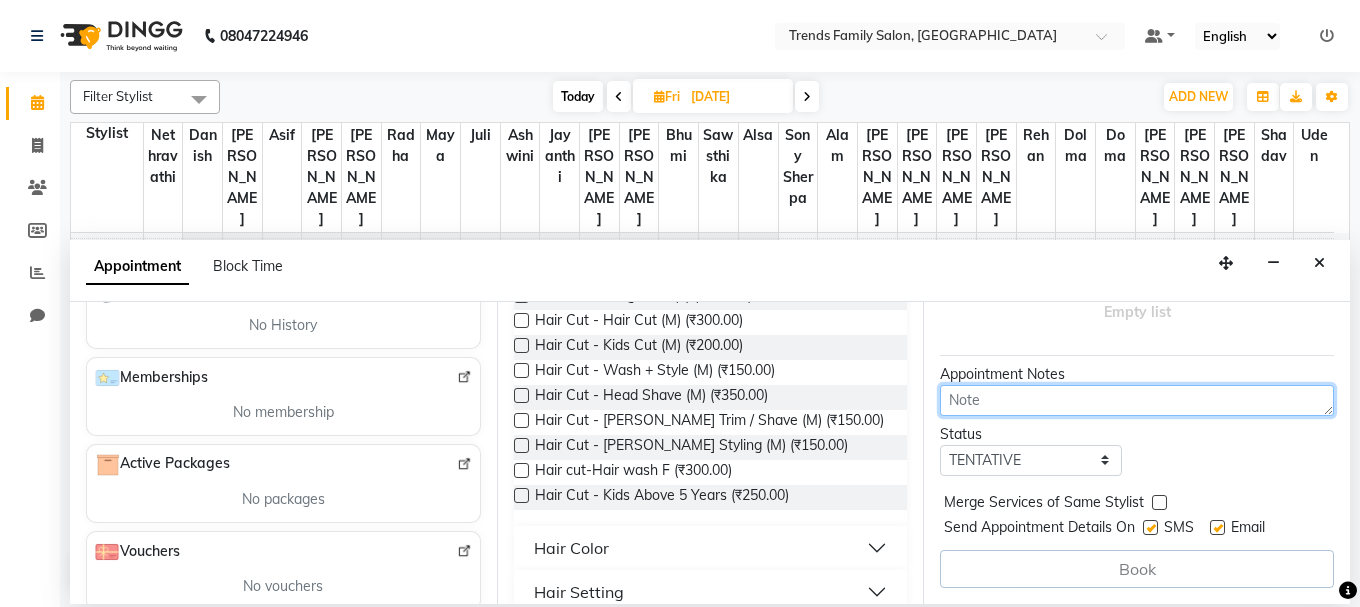 click at bounding box center (1137, 400) 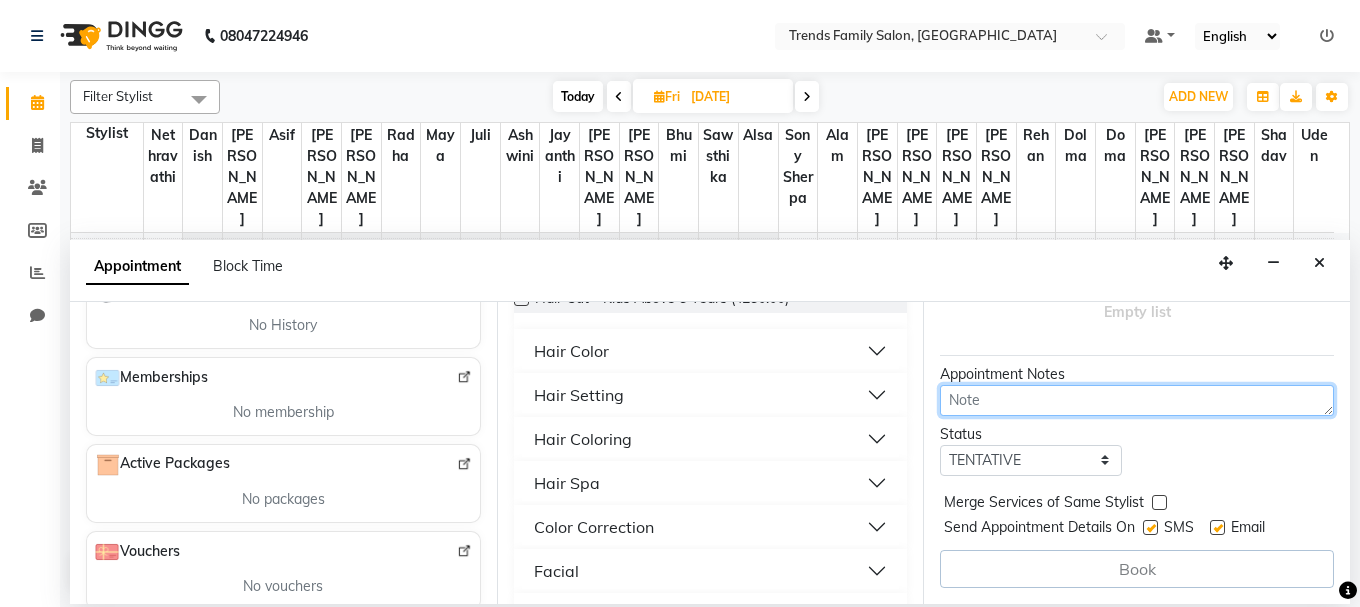 scroll, scrollTop: 500, scrollLeft: 0, axis: vertical 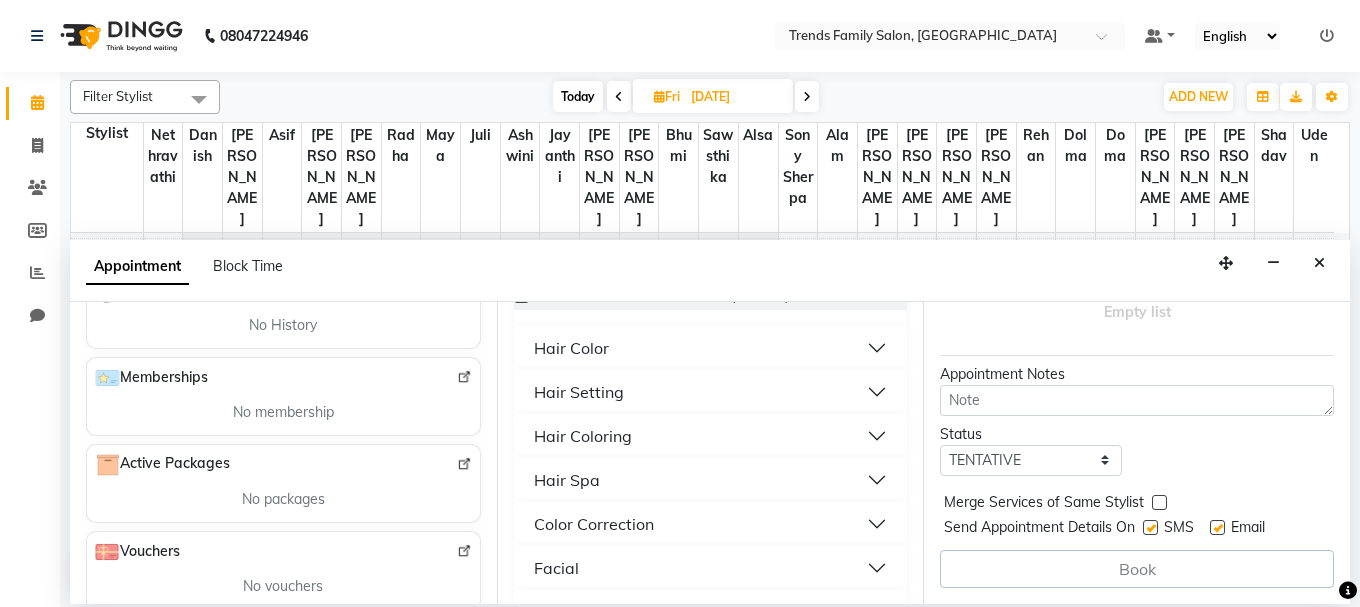 click on "Book" at bounding box center (1137, 569) 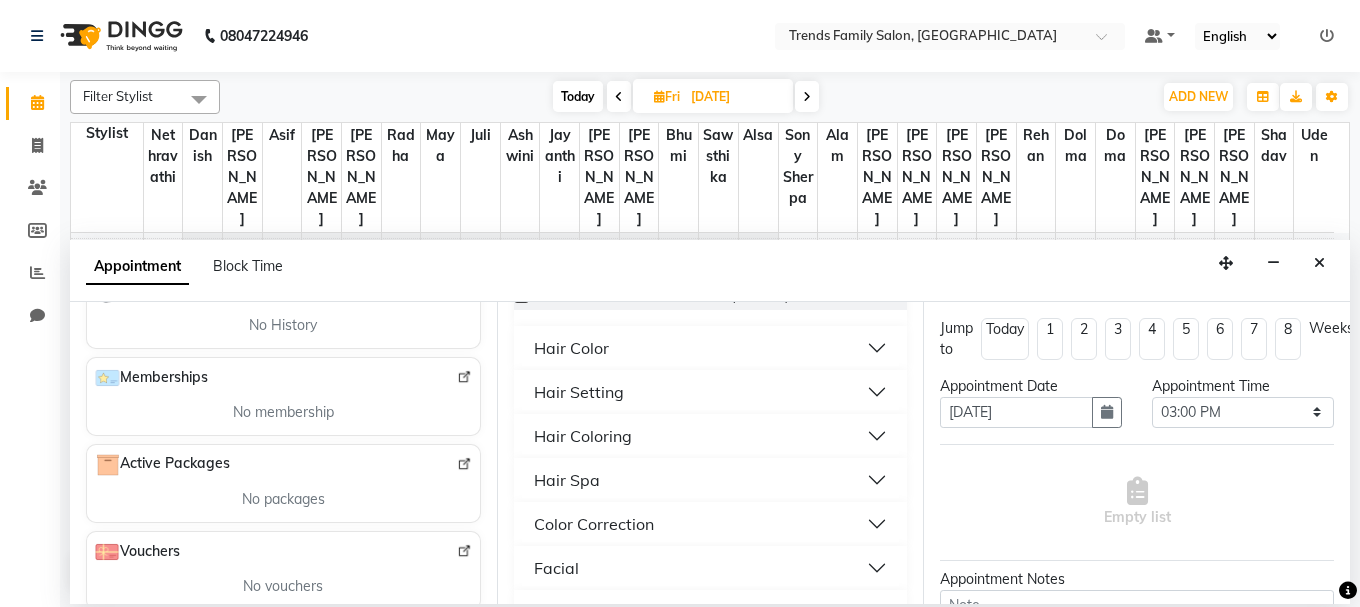 click on "Today" at bounding box center [1005, 329] 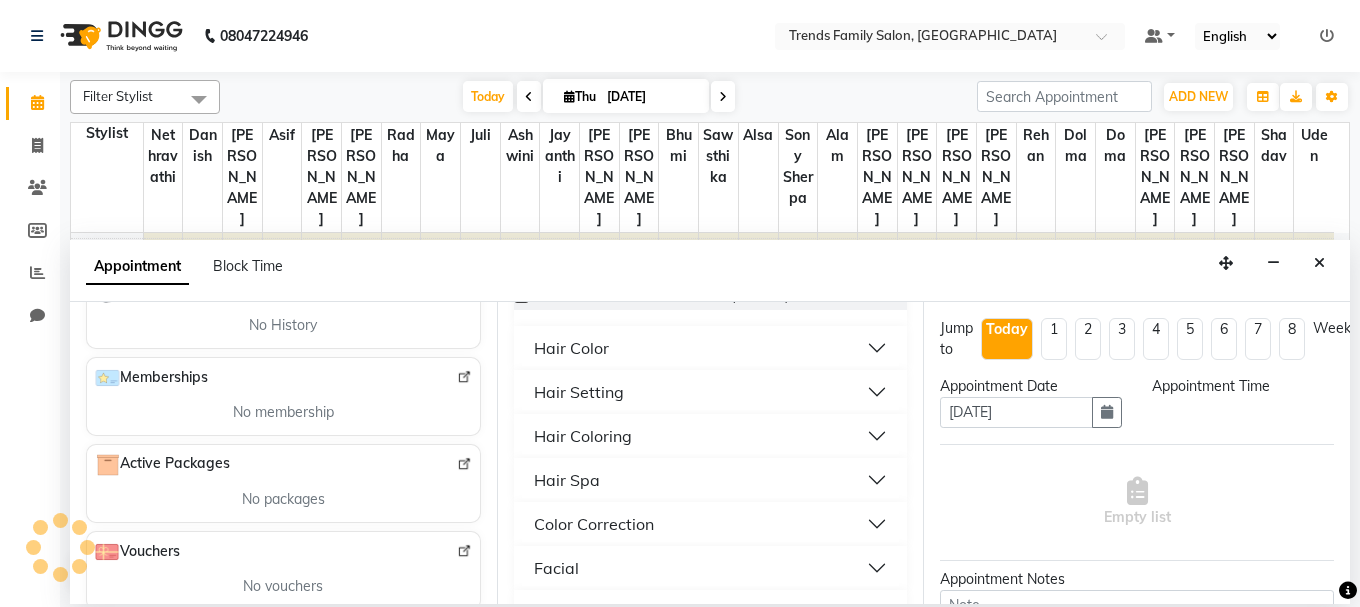 scroll, scrollTop: 0, scrollLeft: 0, axis: both 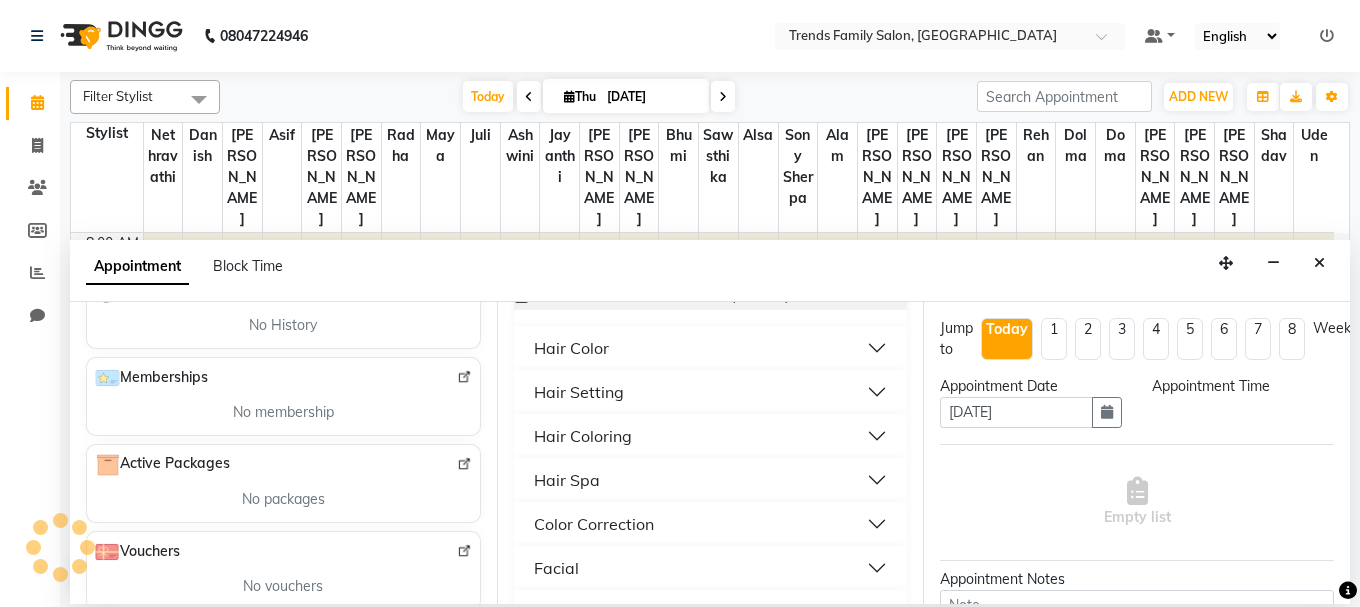 select on "900" 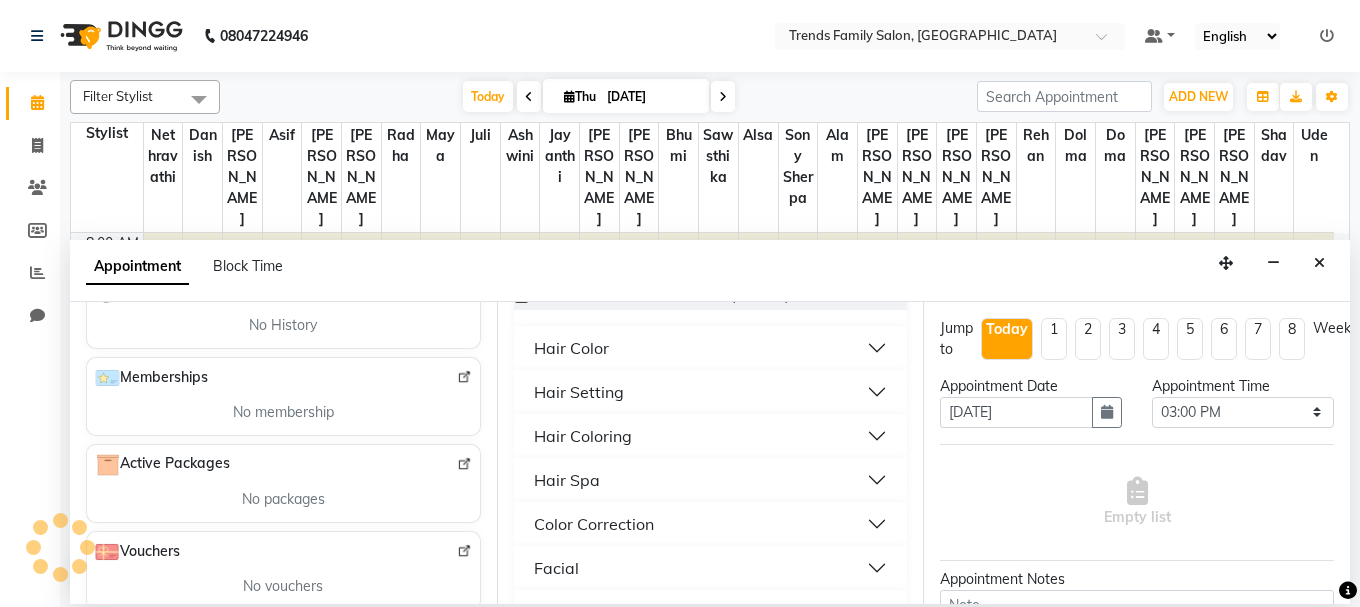 scroll, scrollTop: 811, scrollLeft: 0, axis: vertical 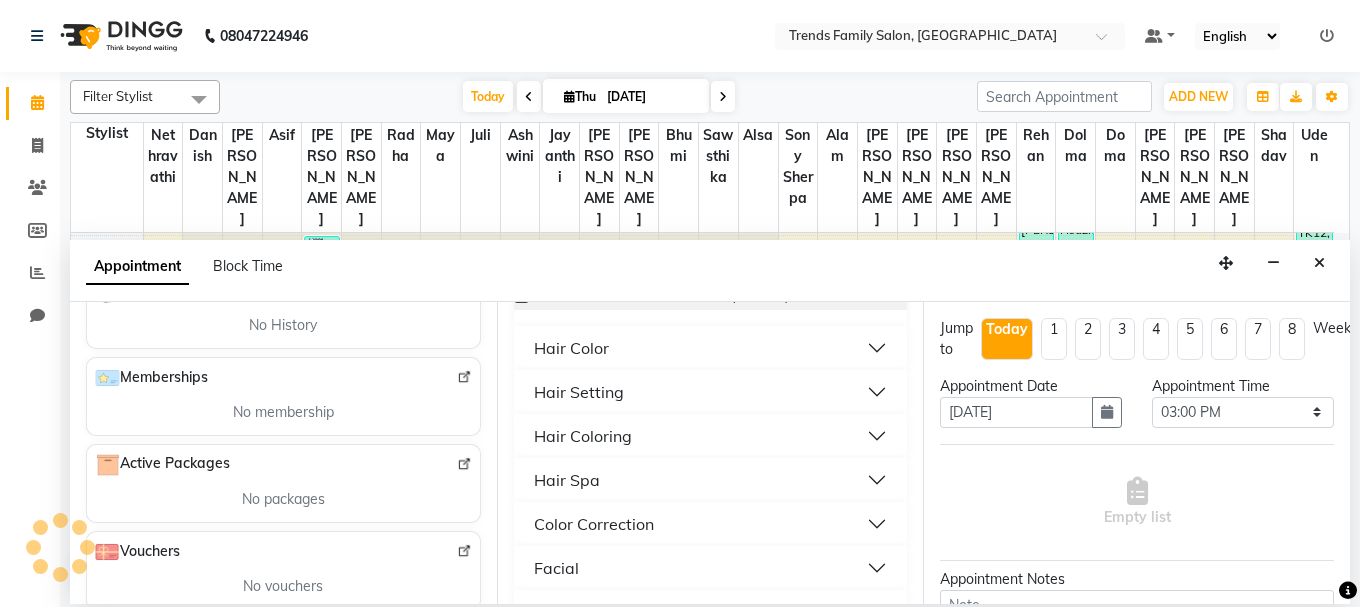click on "Jump to" at bounding box center (956, 339) 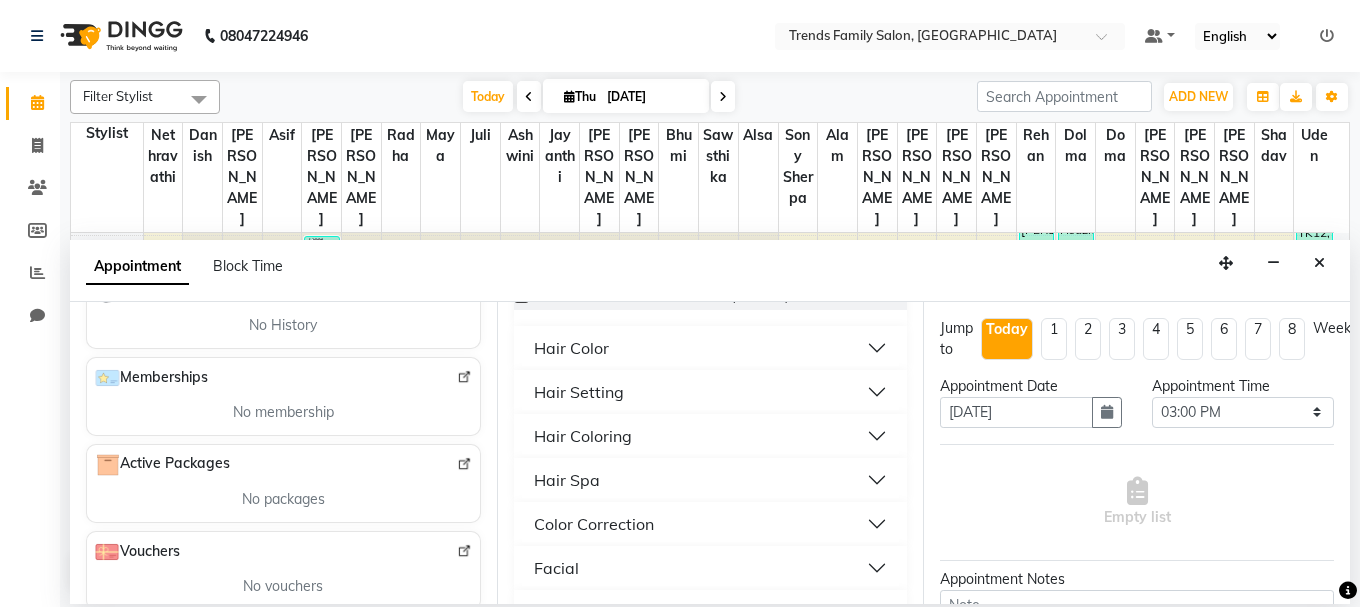 click on "1" at bounding box center [1054, 339] 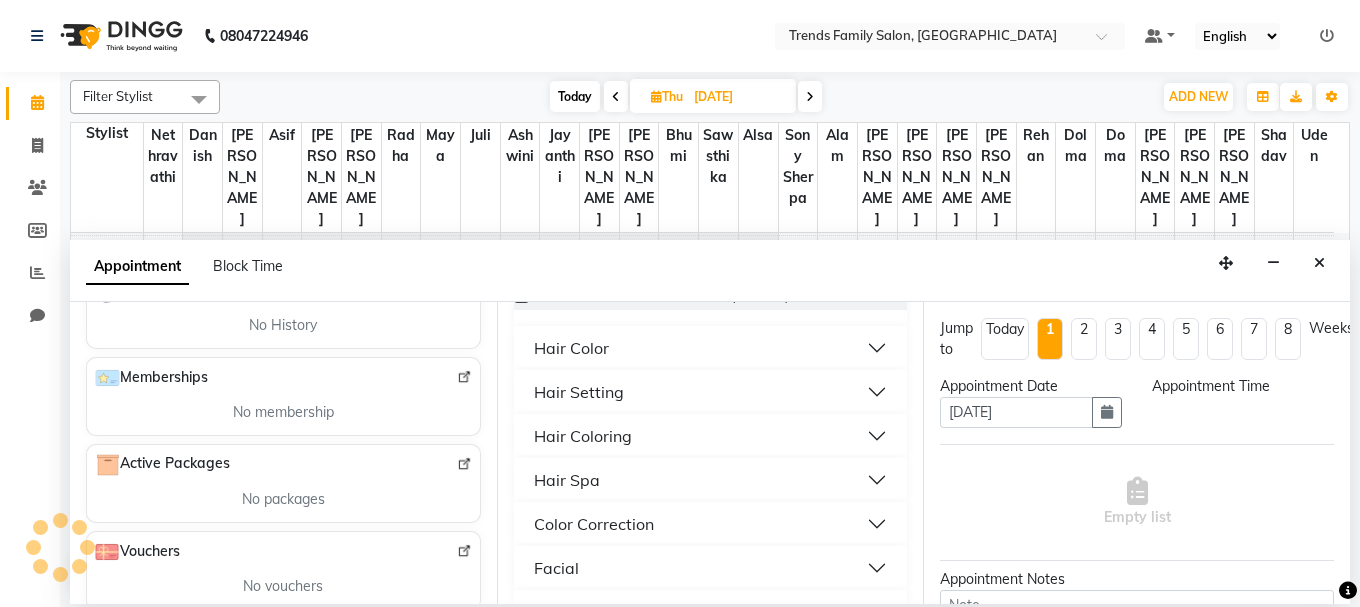 scroll, scrollTop: 0, scrollLeft: 0, axis: both 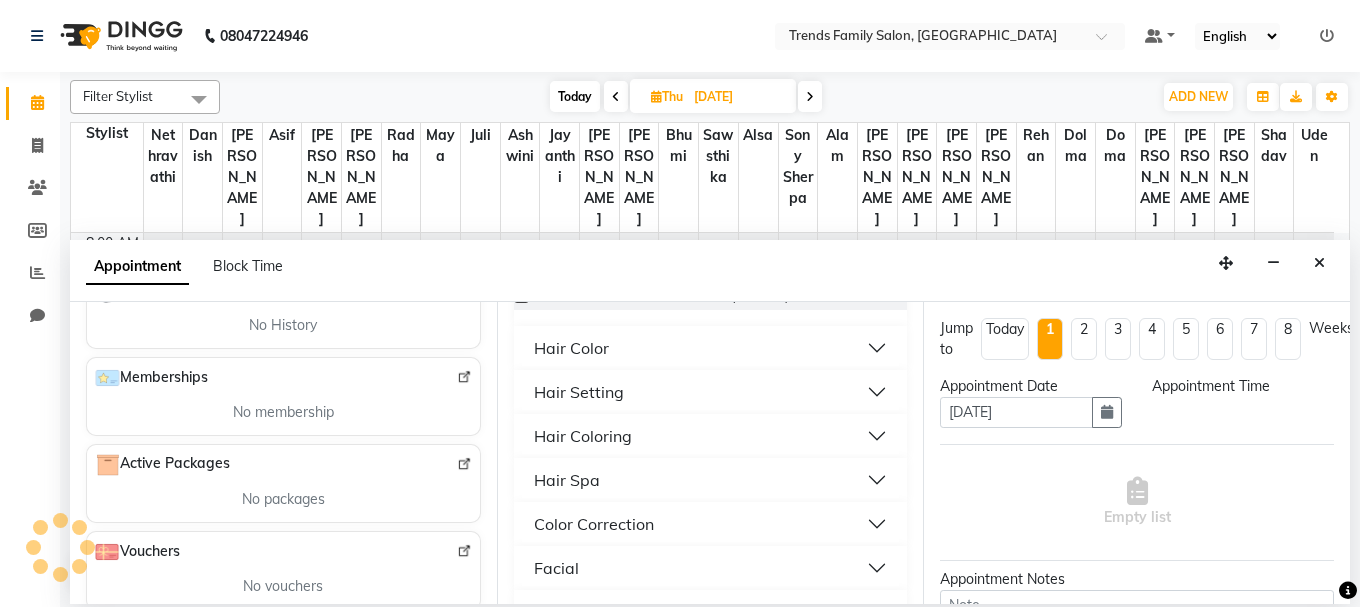select on "900" 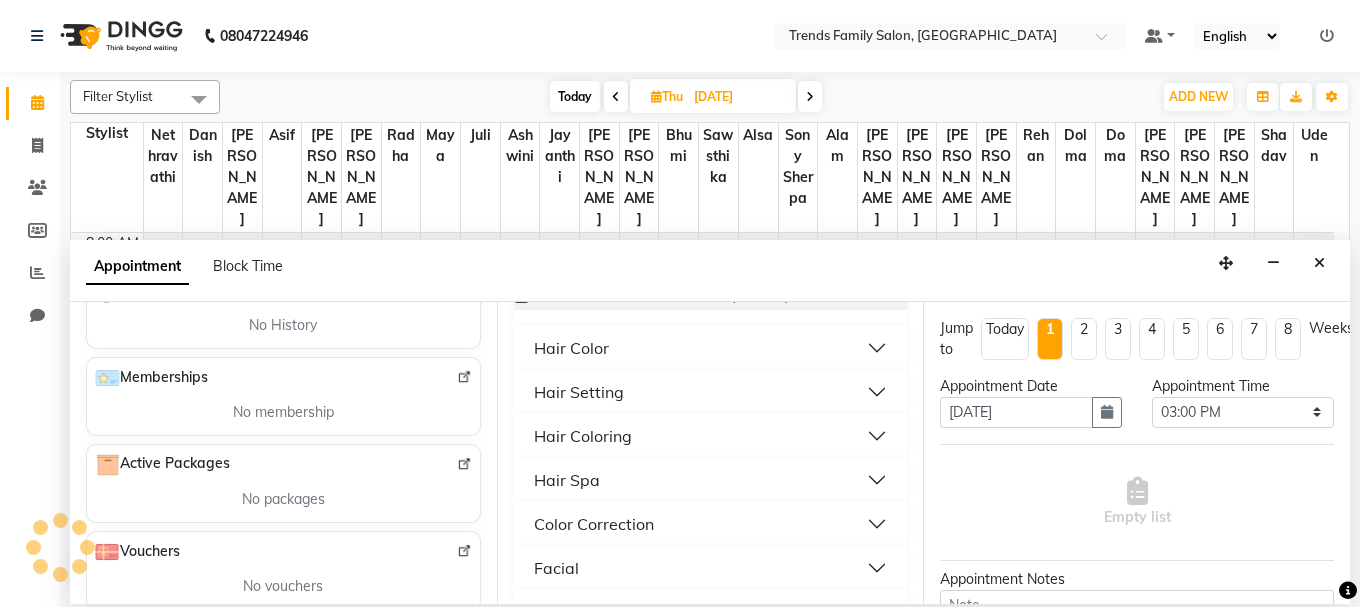 scroll, scrollTop: 811, scrollLeft: 0, axis: vertical 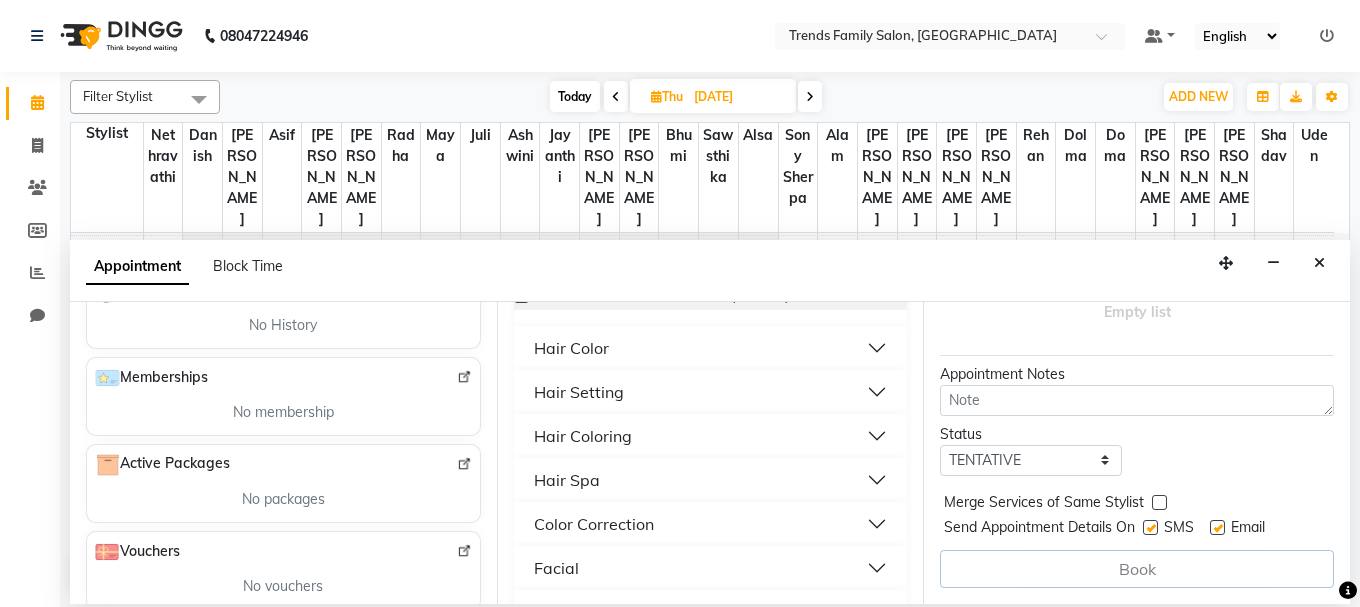 click on "Book" at bounding box center [1137, 569] 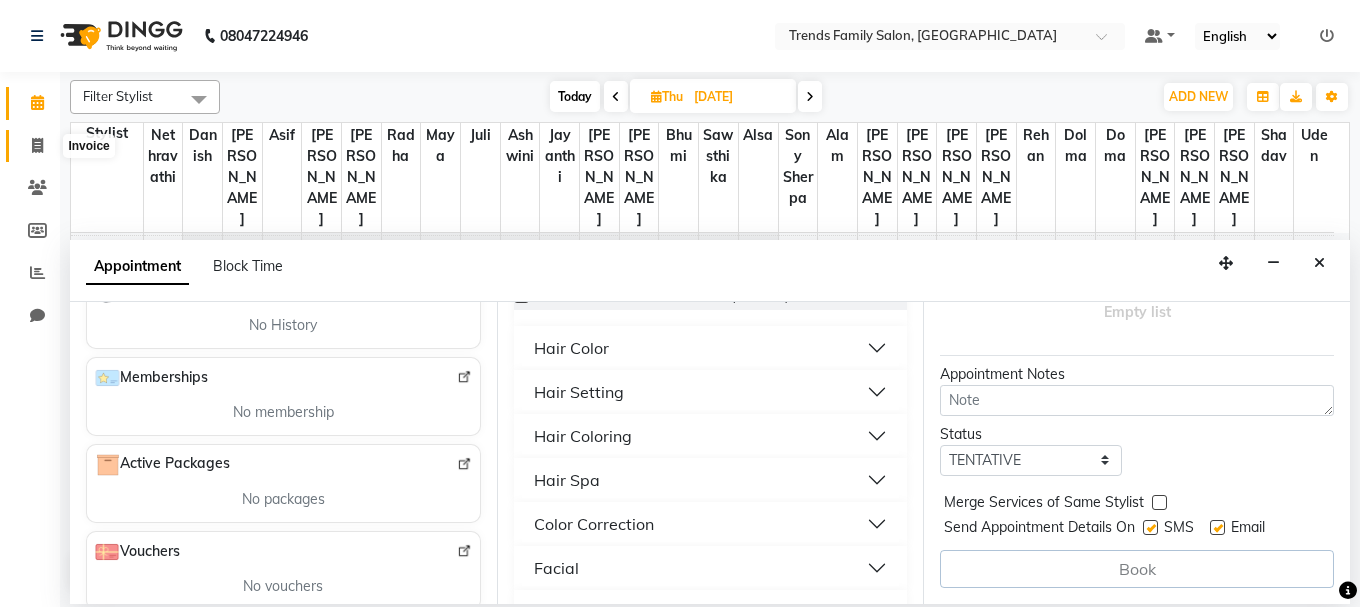 click 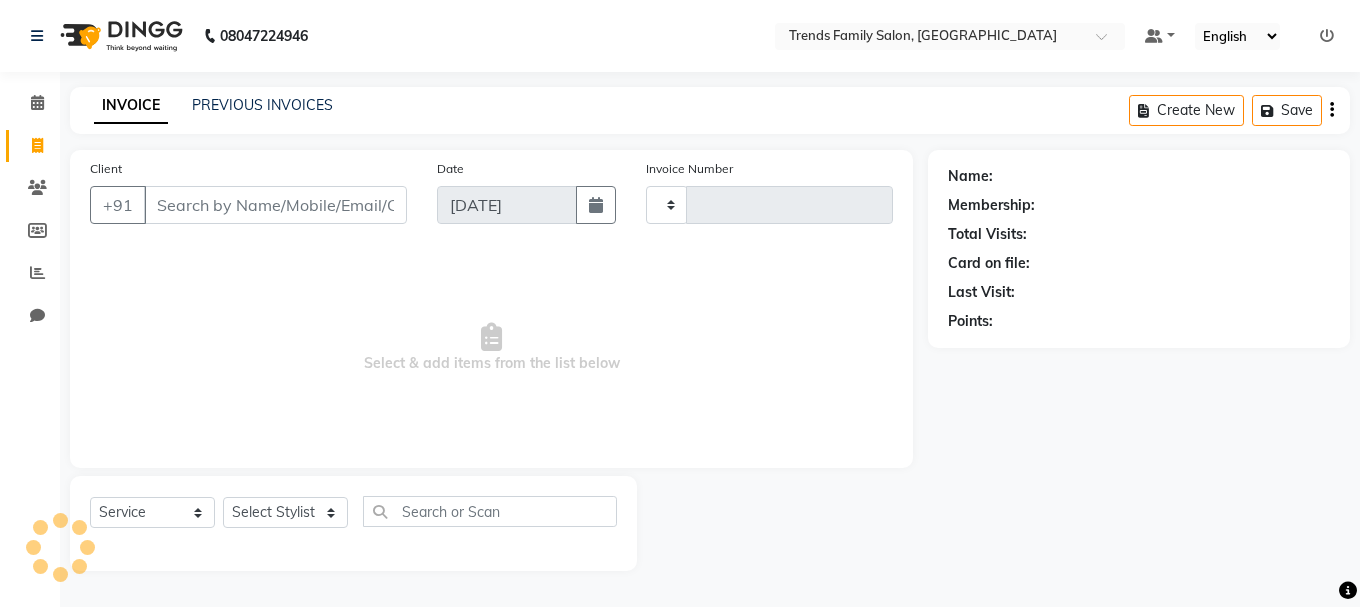 type on "0180" 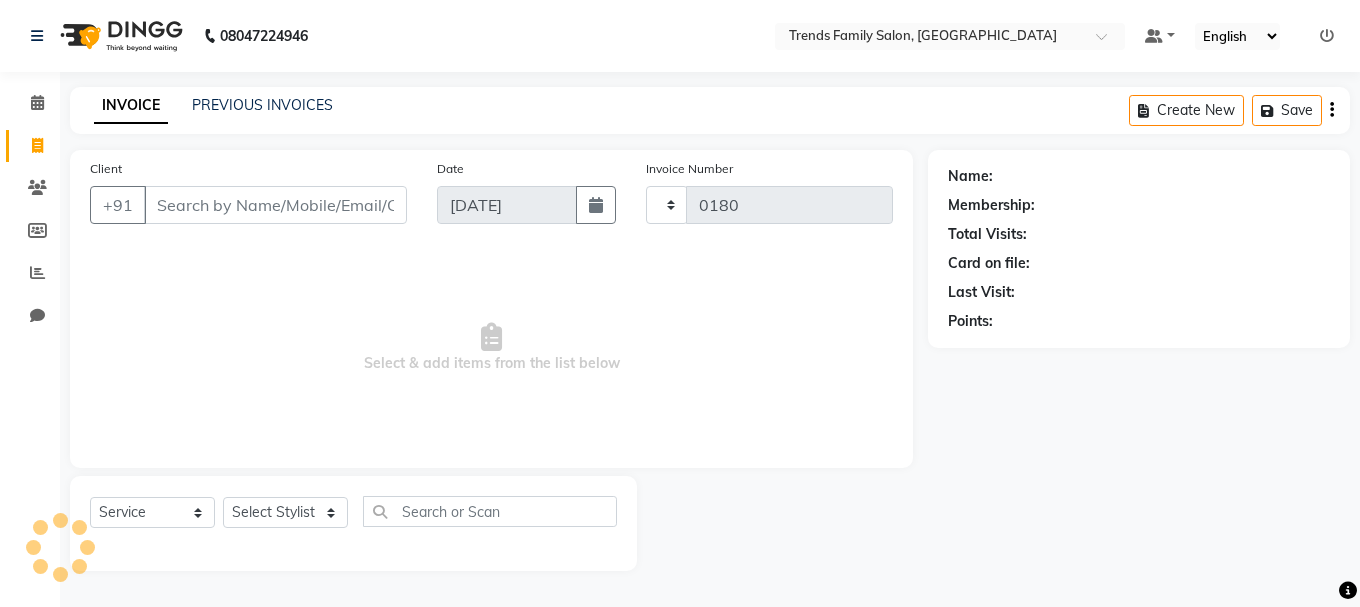 select on "8591" 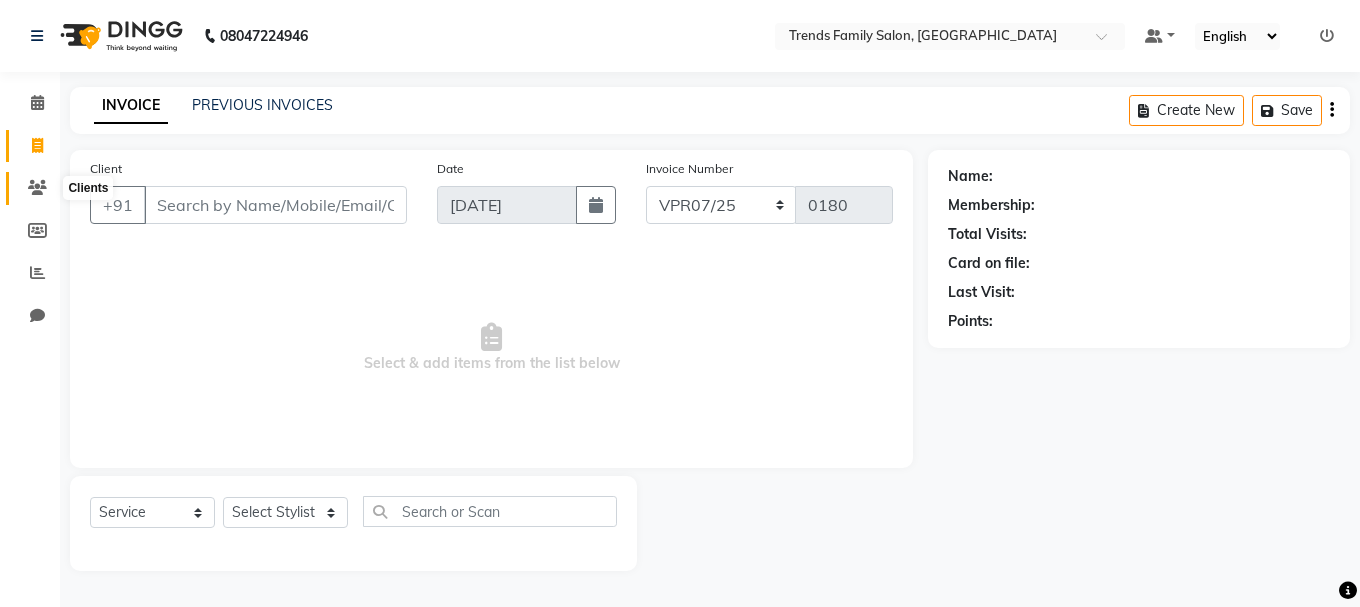click 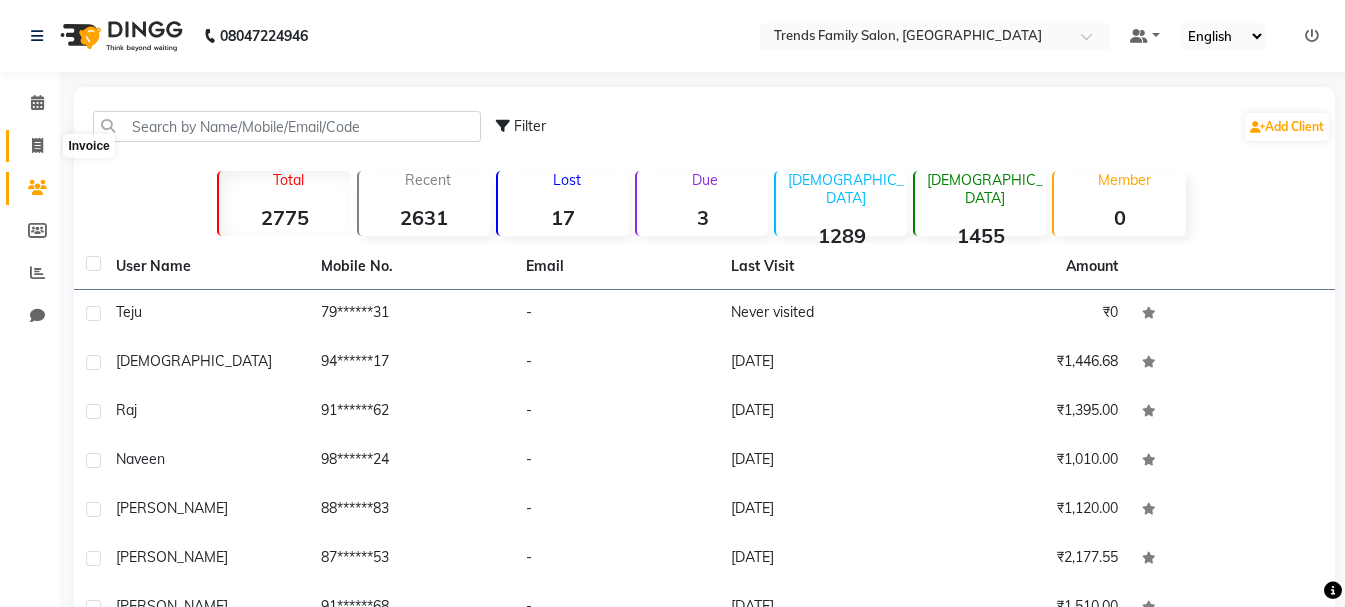 click 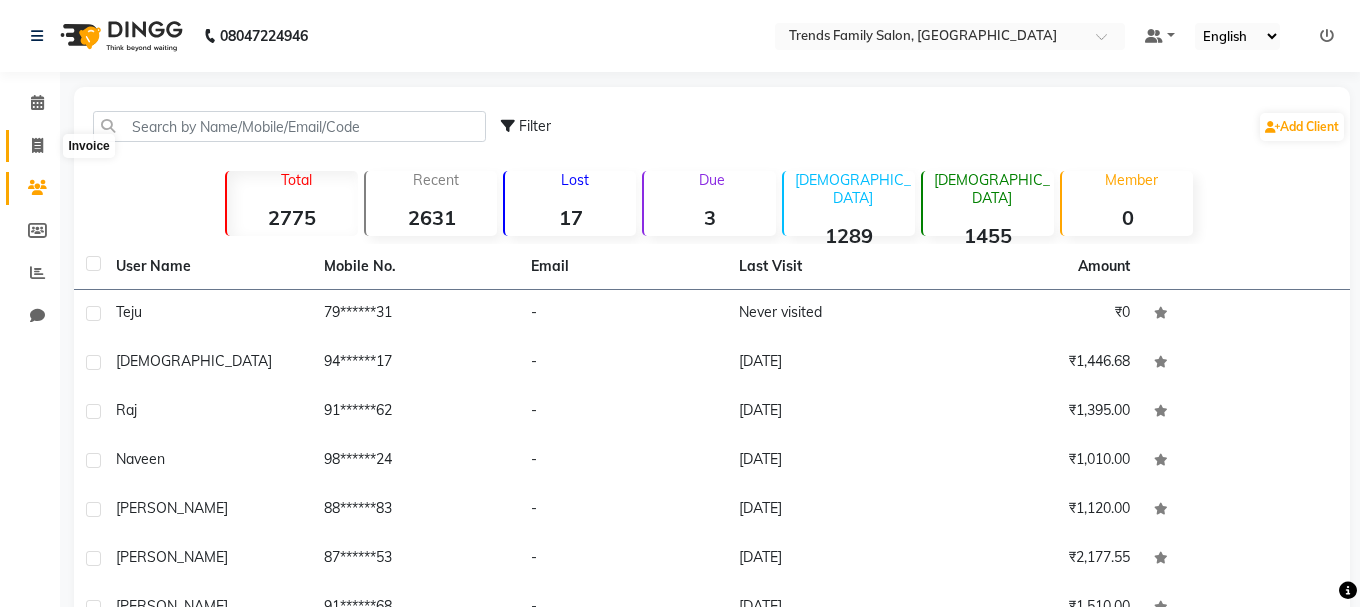 select on "service" 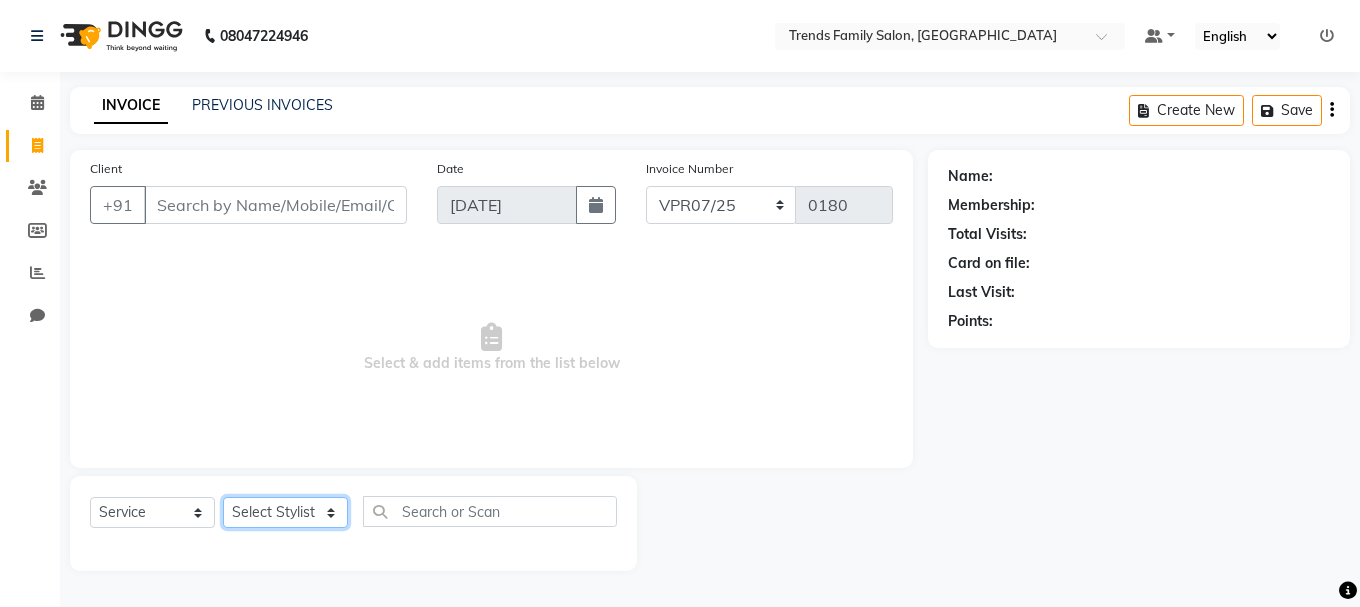 click on "Select Stylist [PERSON_NAME] Alsa Amaritha Ashwini [PERSON_NAME] Bhaktha Bhumi Danish Dolma Doma [PERSON_NAME] [PERSON_NAME] Lakshmi  Maya [PERSON_NAME] [PERSON_NAME] [PERSON_NAME] [PERSON_NAME] [PERSON_NAME] [PERSON_NAME] Sawsthika Shadav [PERSON_NAME] Sony Sherpa  [PERSON_NAME] [PERSON_NAME]" 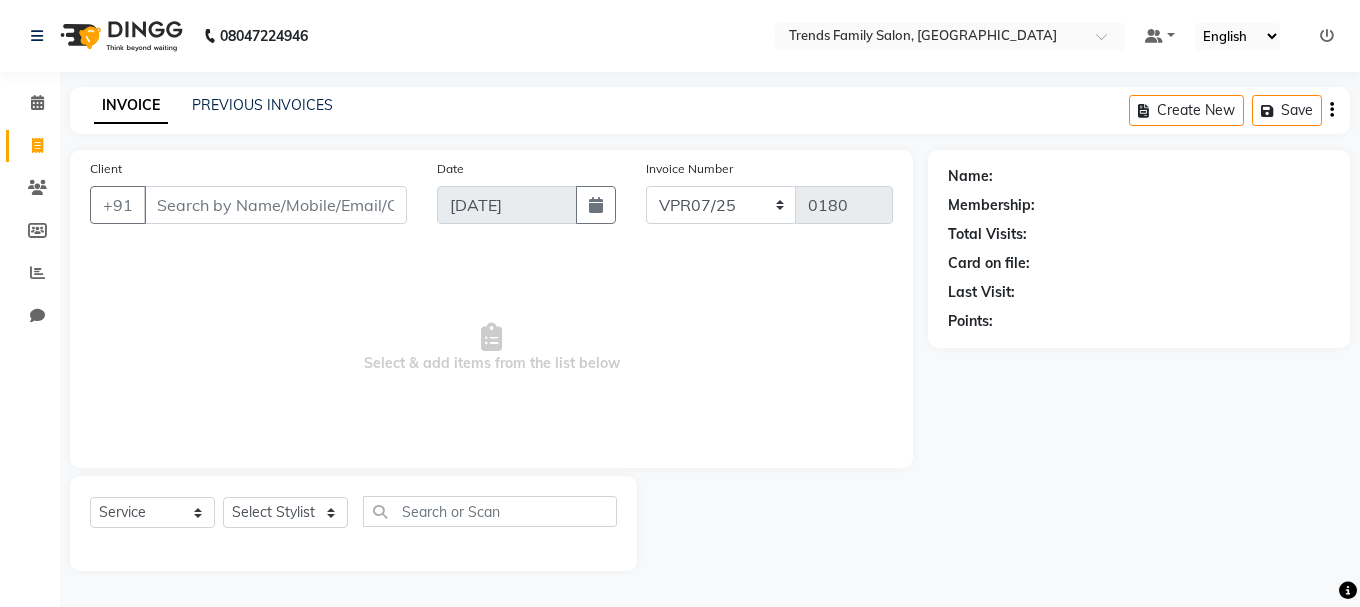 click on "Select & add items from the list below" at bounding box center [491, 348] 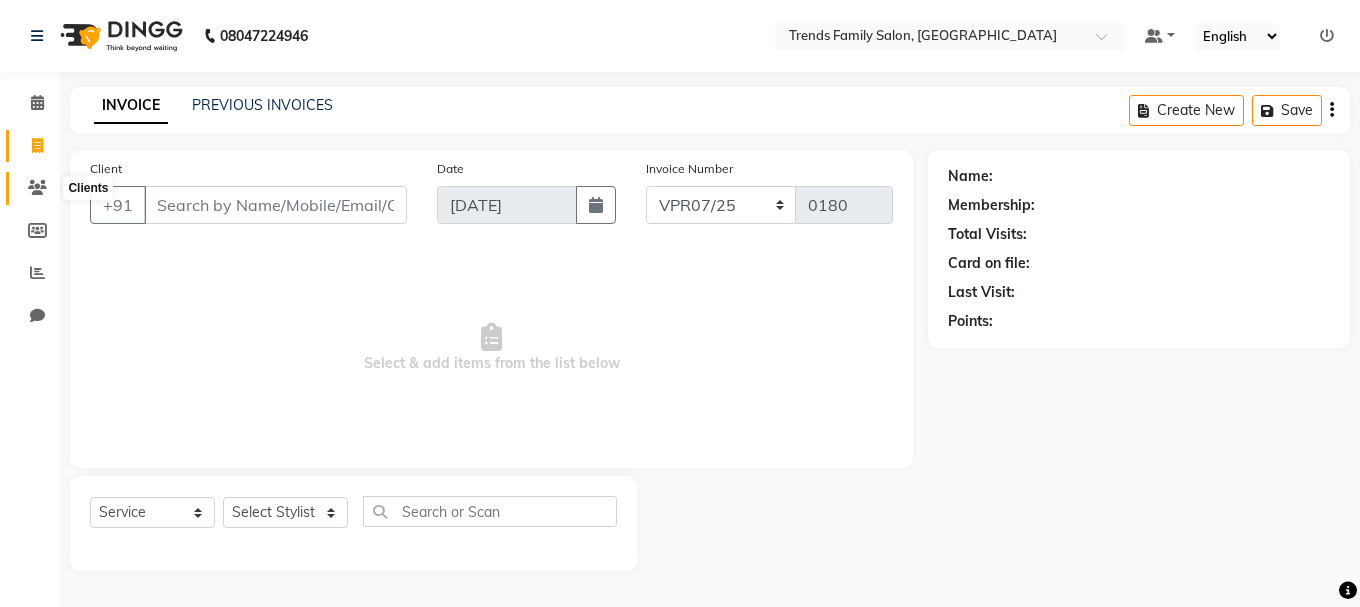 click 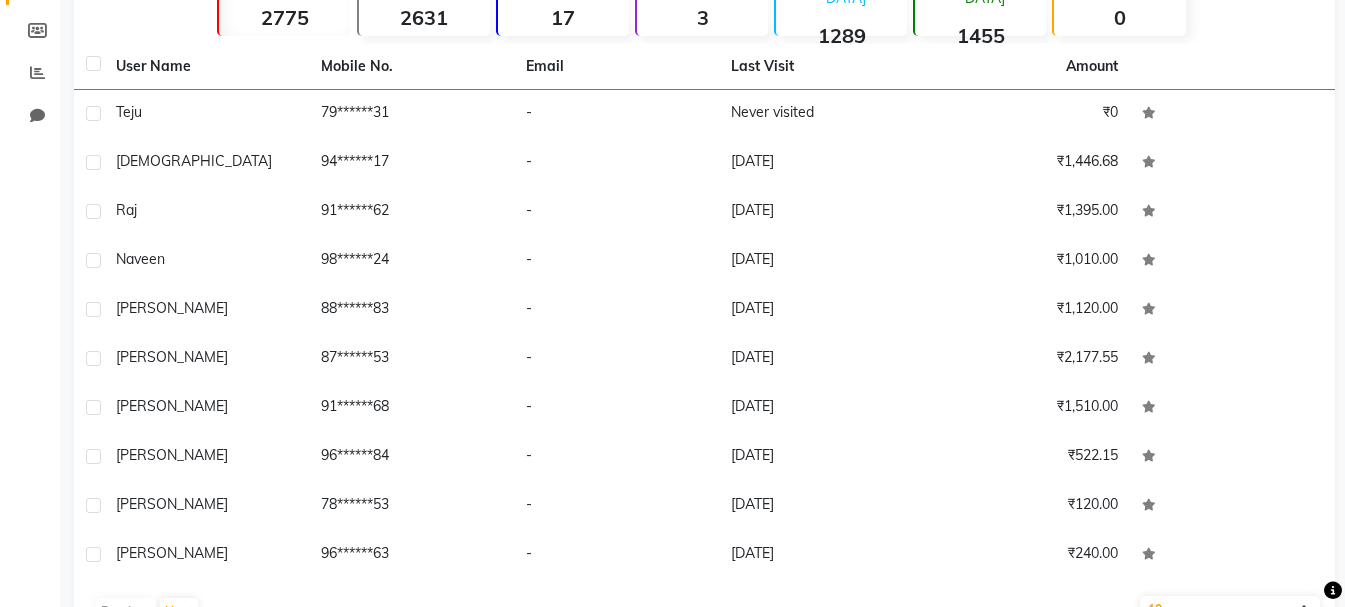 scroll, scrollTop: 0, scrollLeft: 0, axis: both 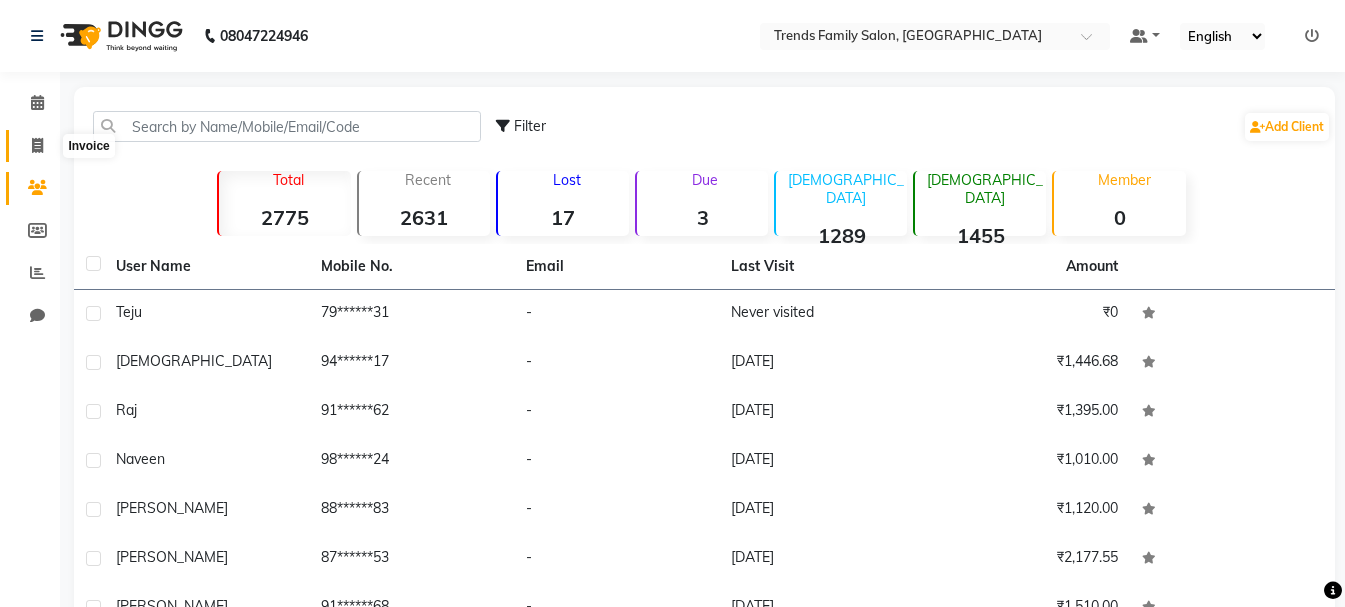 click 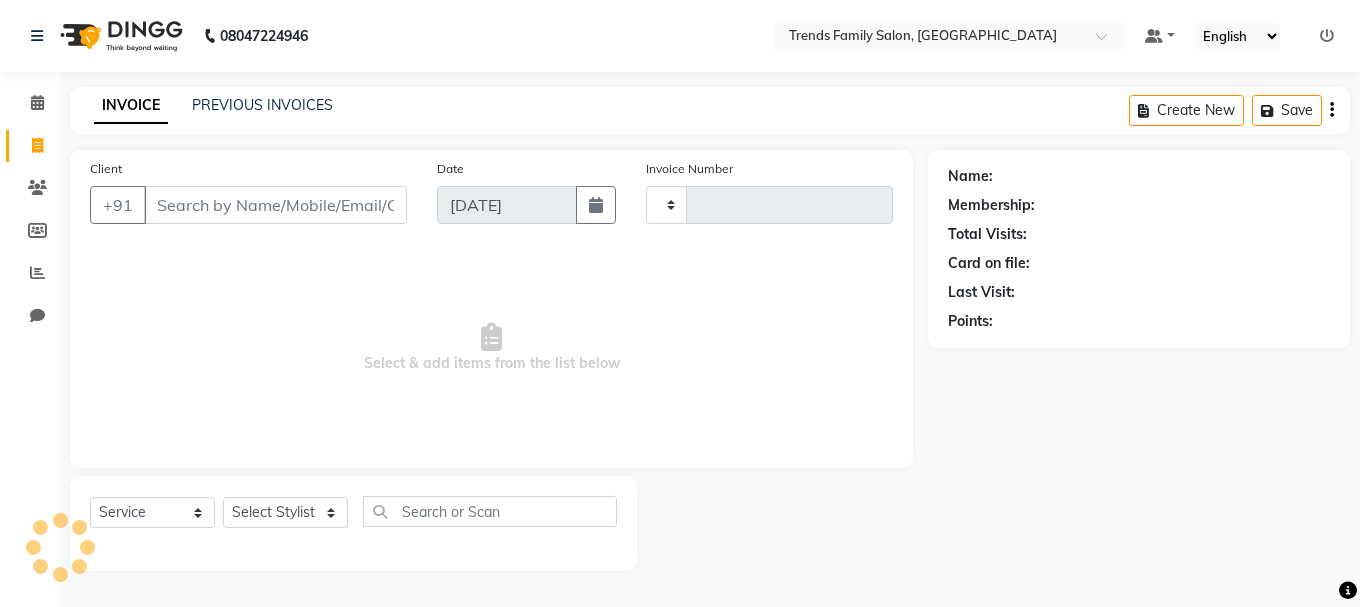 type on "0180" 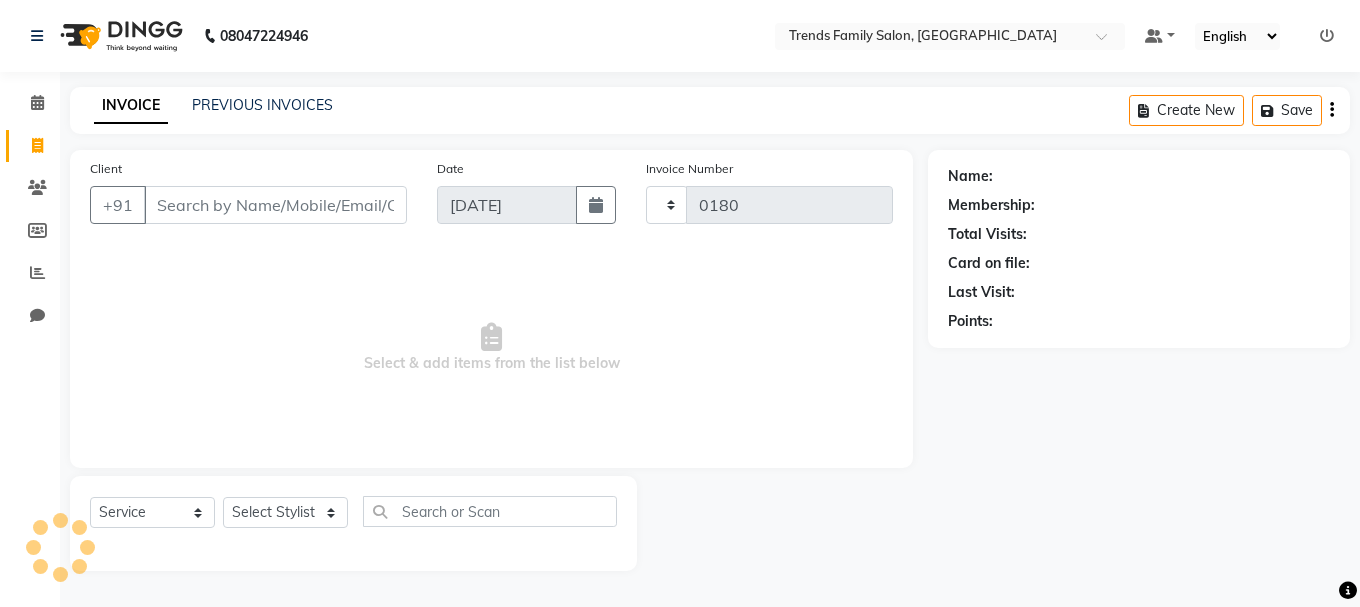 select on "8591" 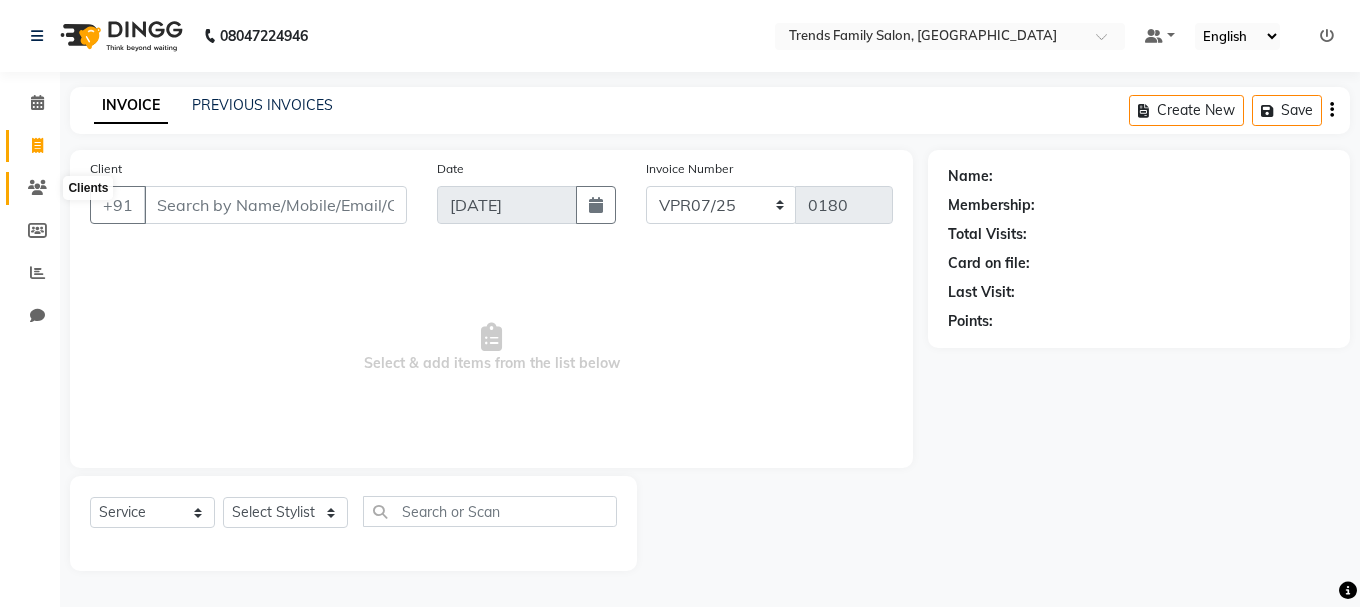 click 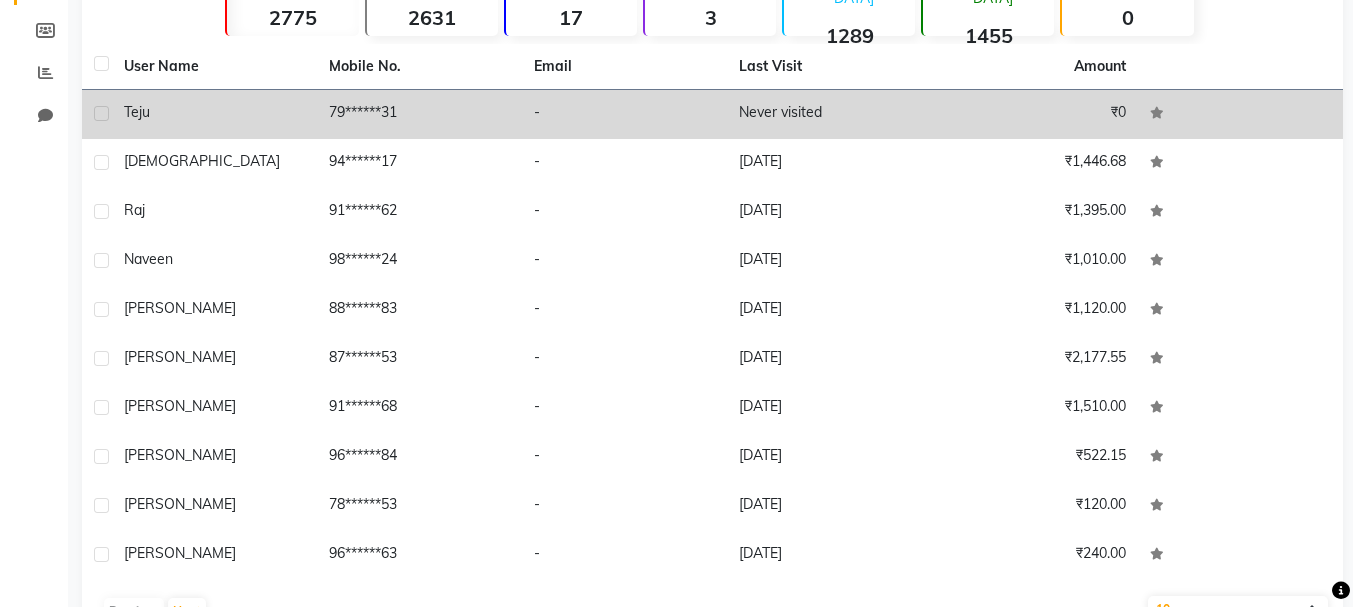 scroll, scrollTop: 0, scrollLeft: 0, axis: both 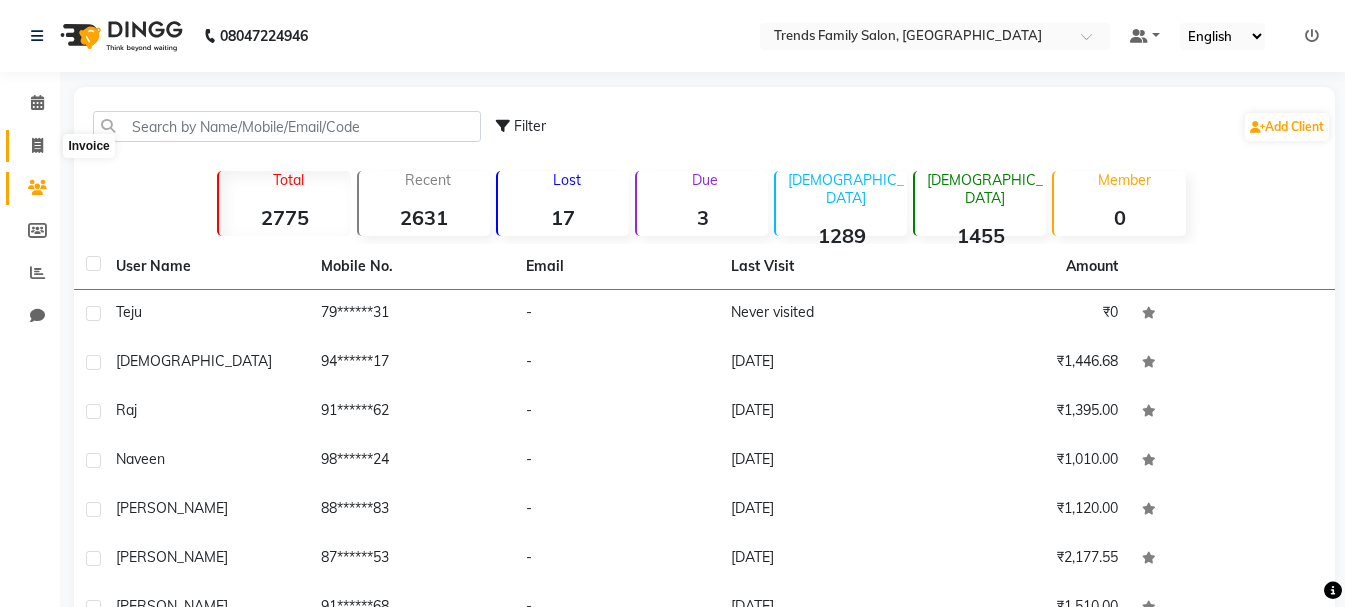click 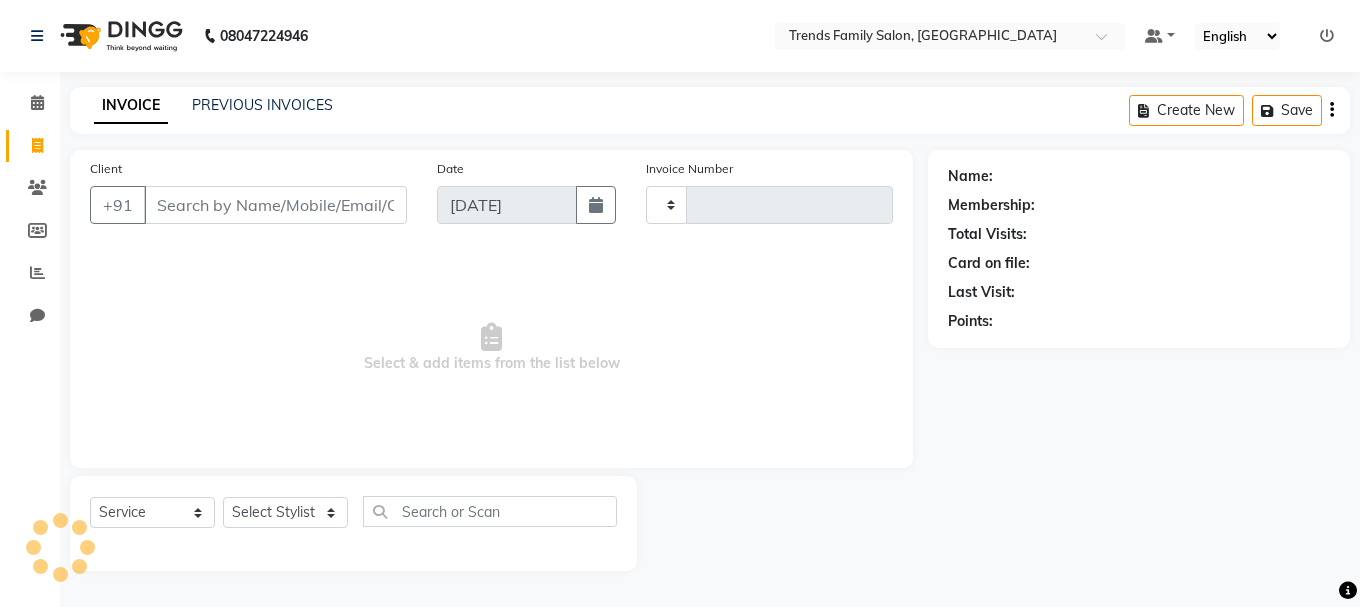 type on "0180" 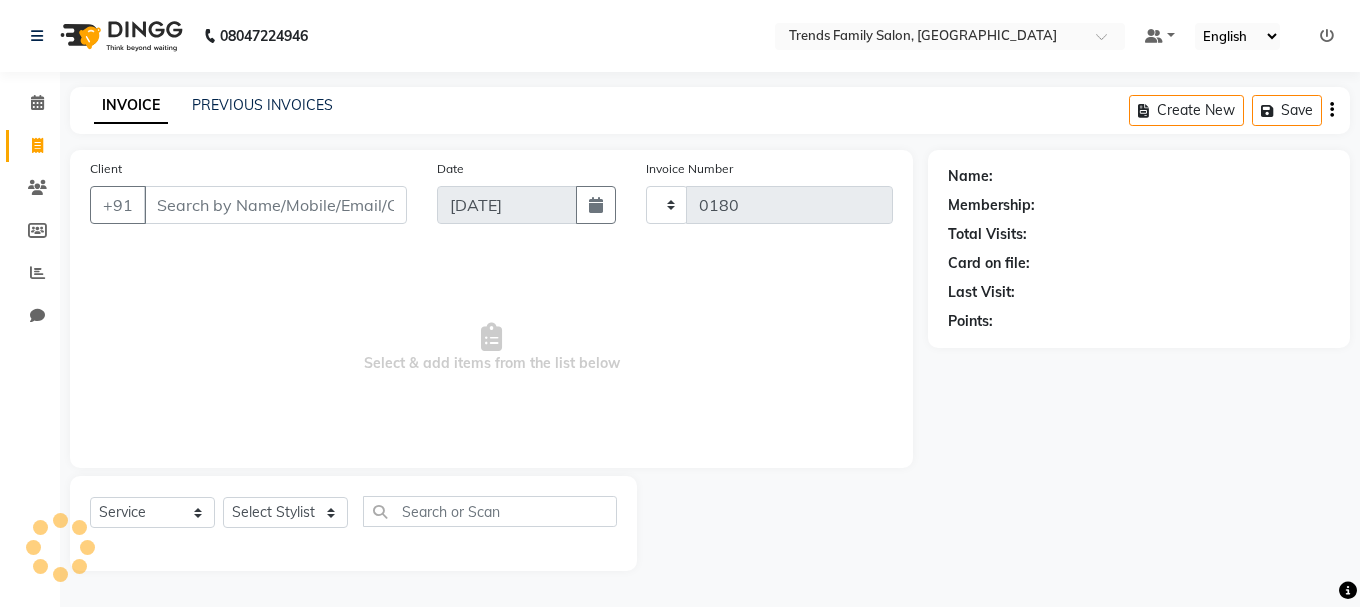 select on "8591" 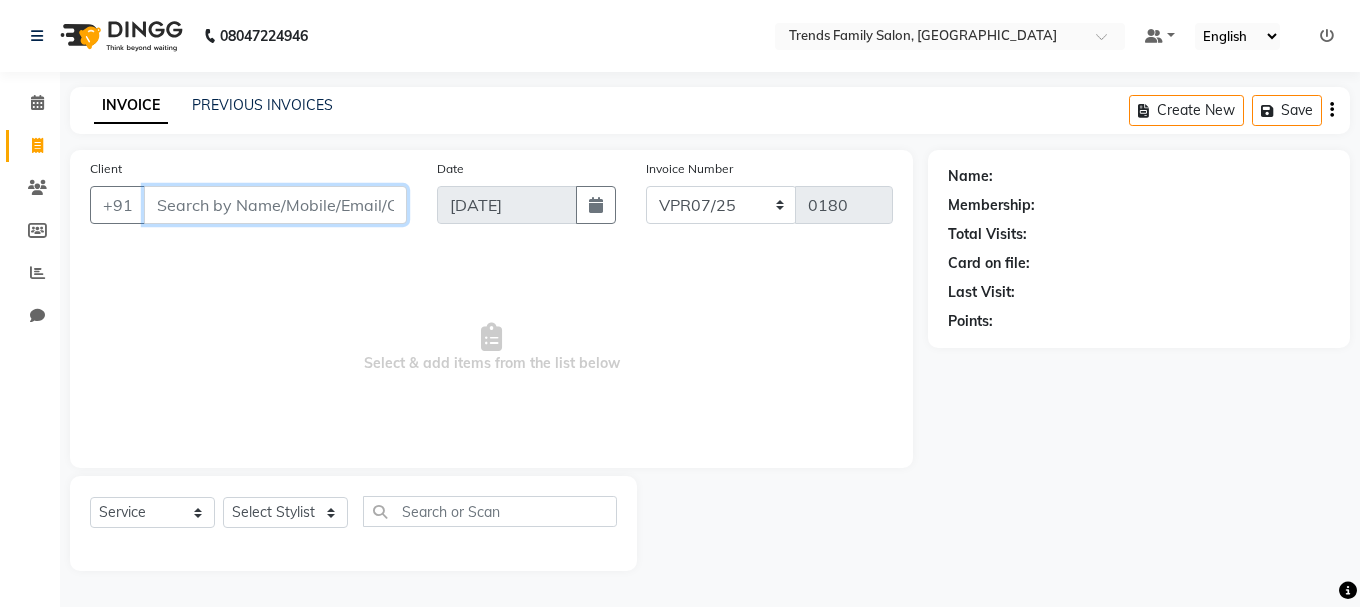 click on "Client" at bounding box center [275, 205] 